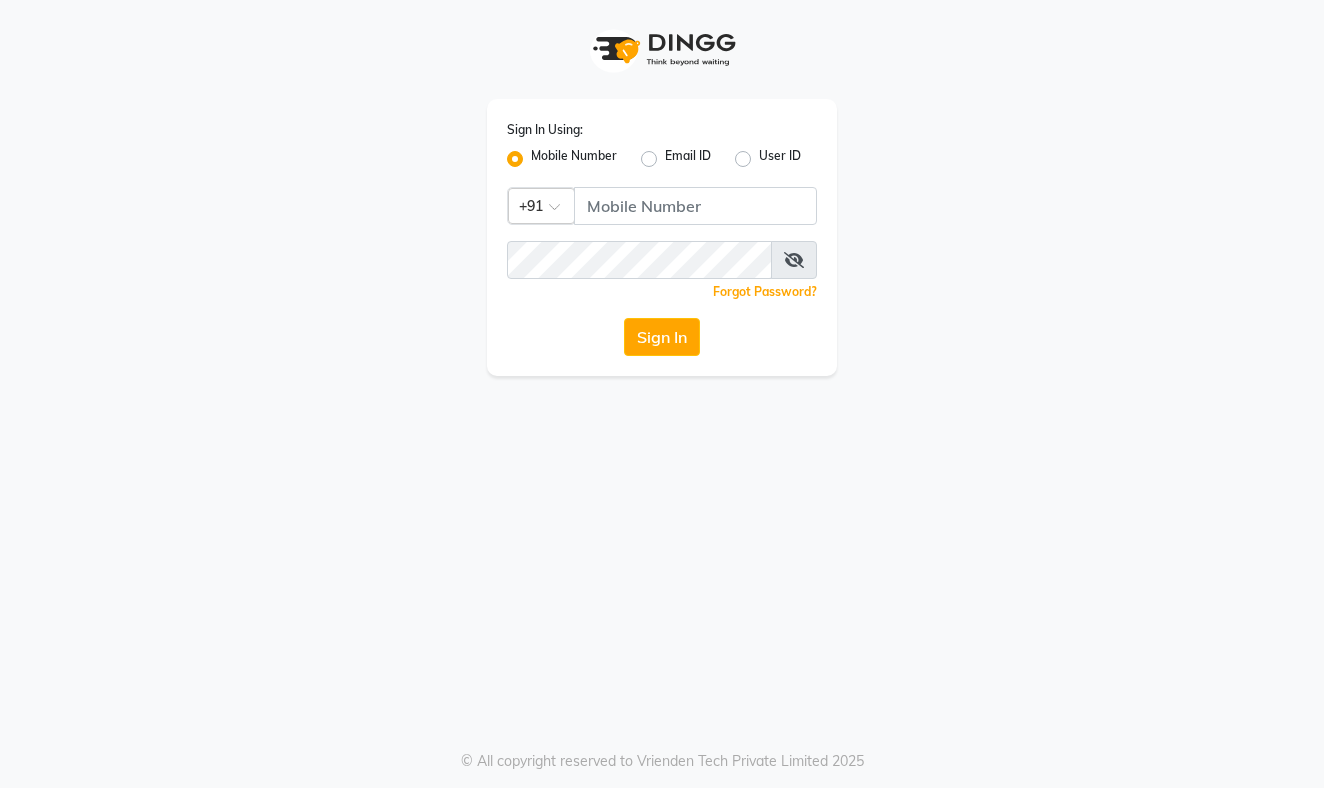scroll, scrollTop: 0, scrollLeft: 0, axis: both 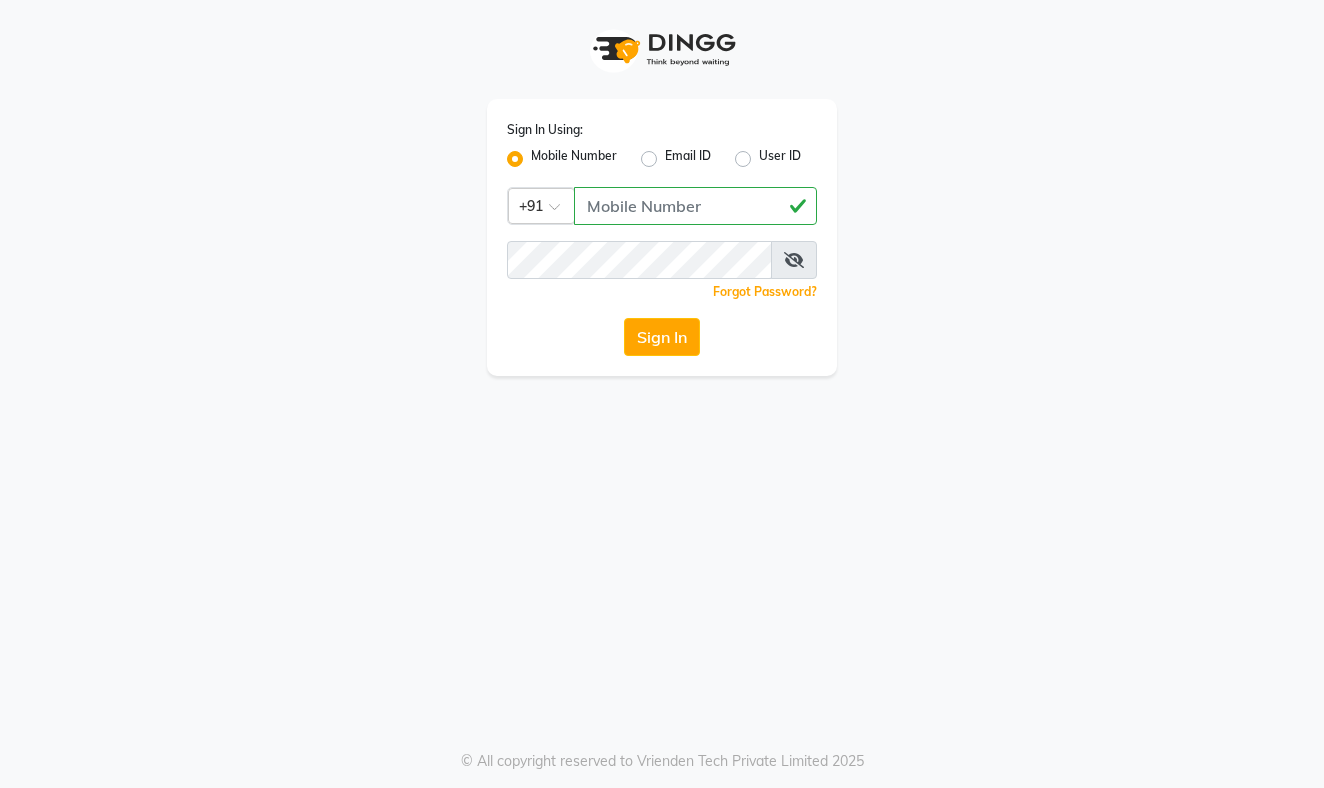 type on "9811990777" 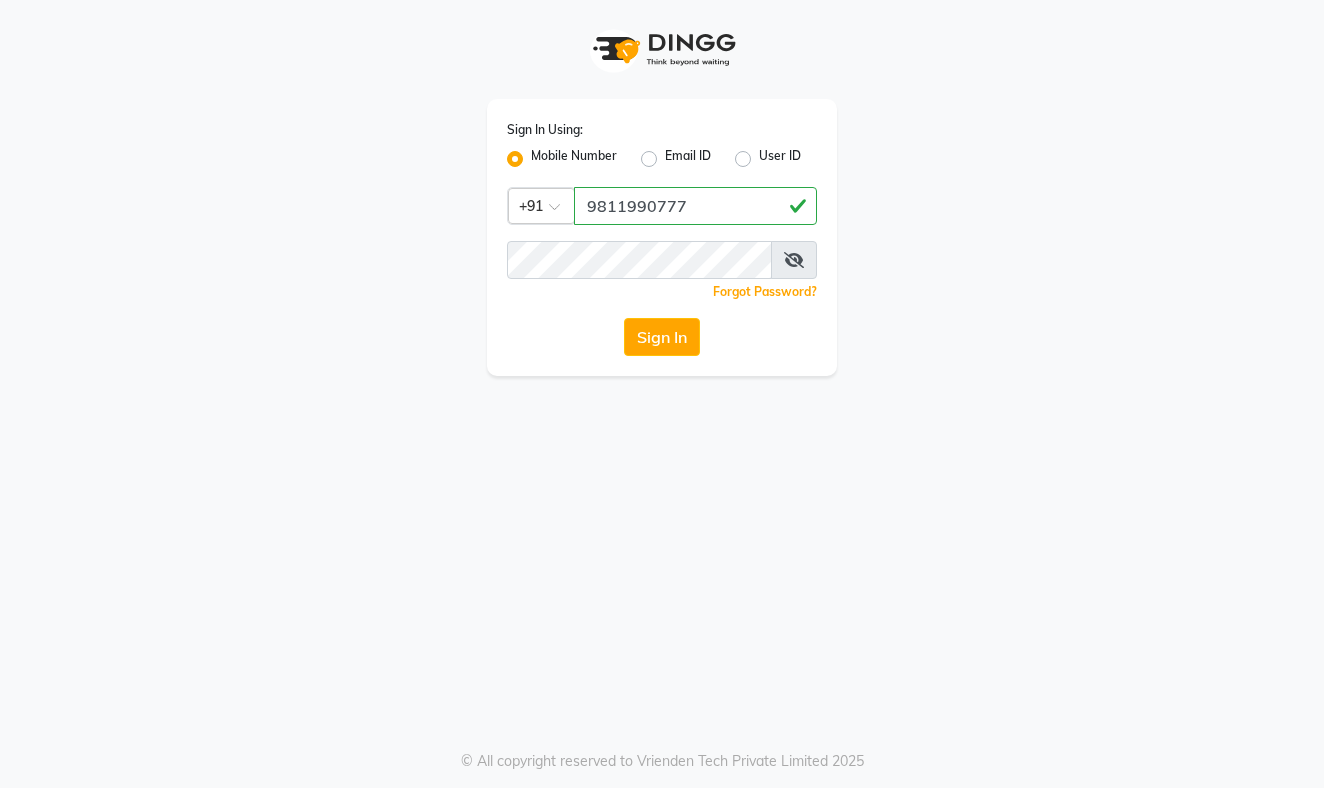 click on "Forgot Password?" 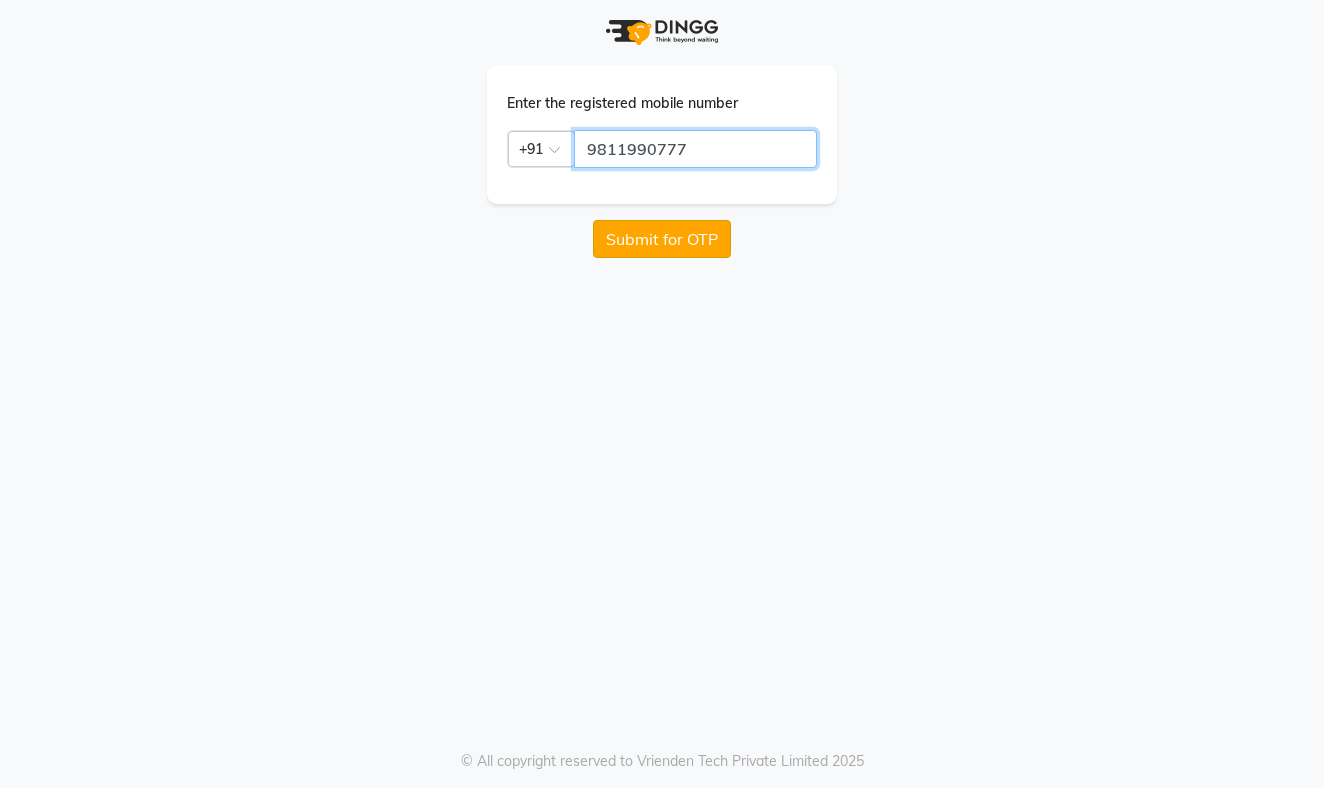 type on "9811990777" 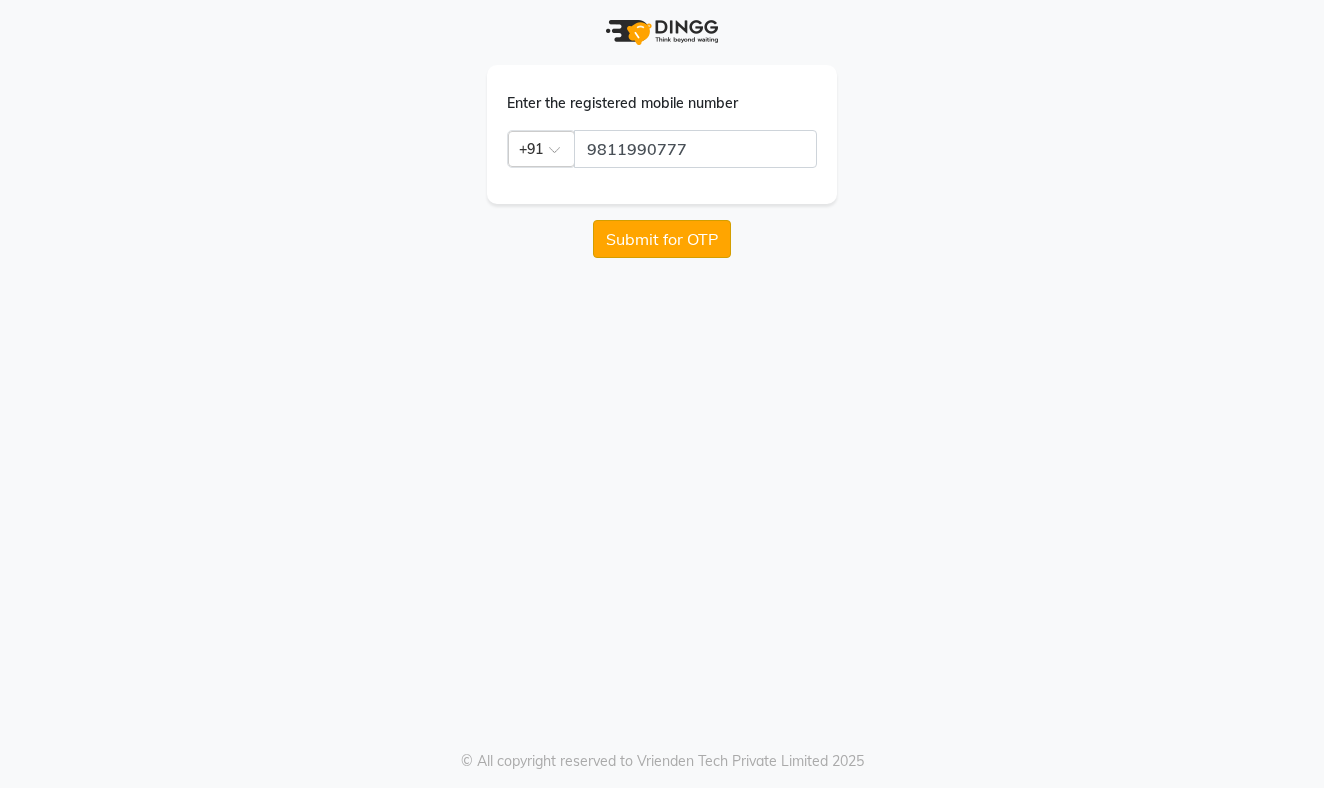 click on "Submit for OTP" 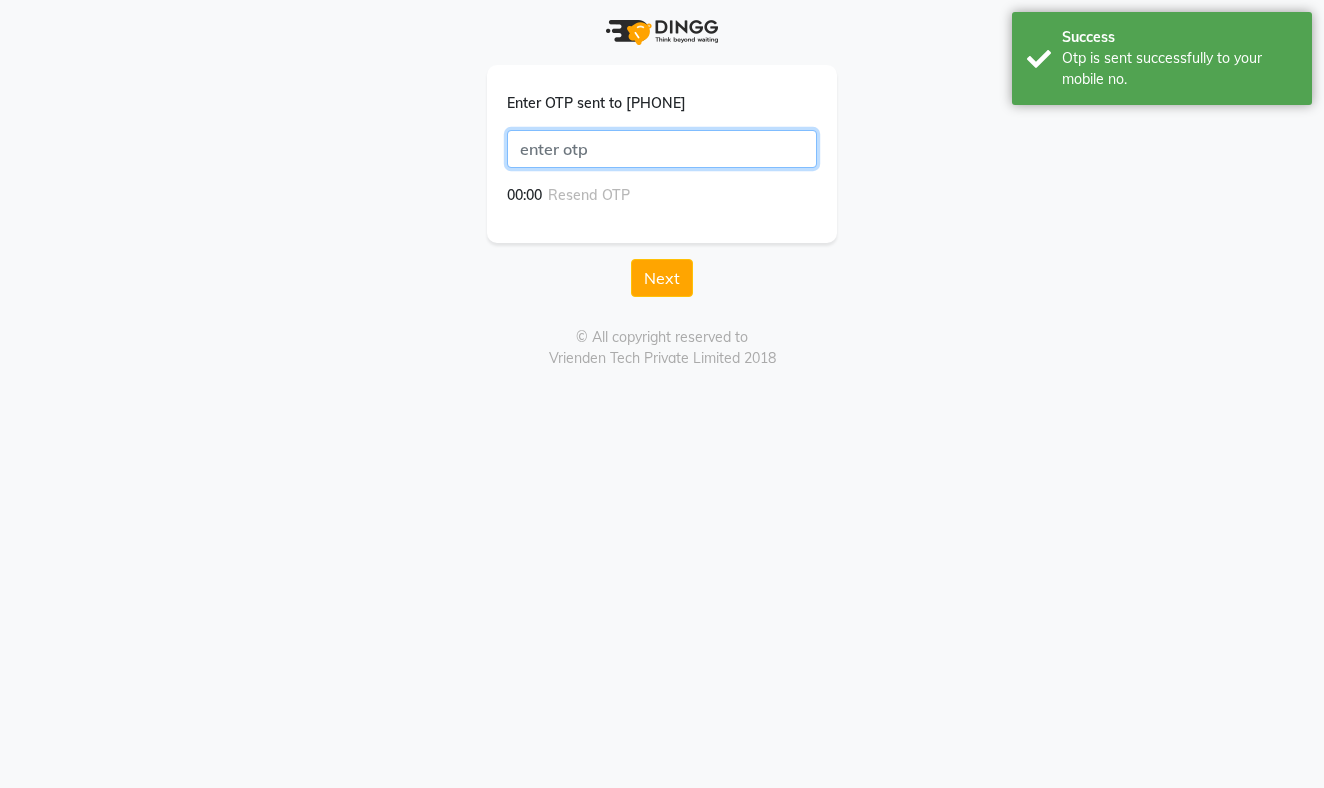 click 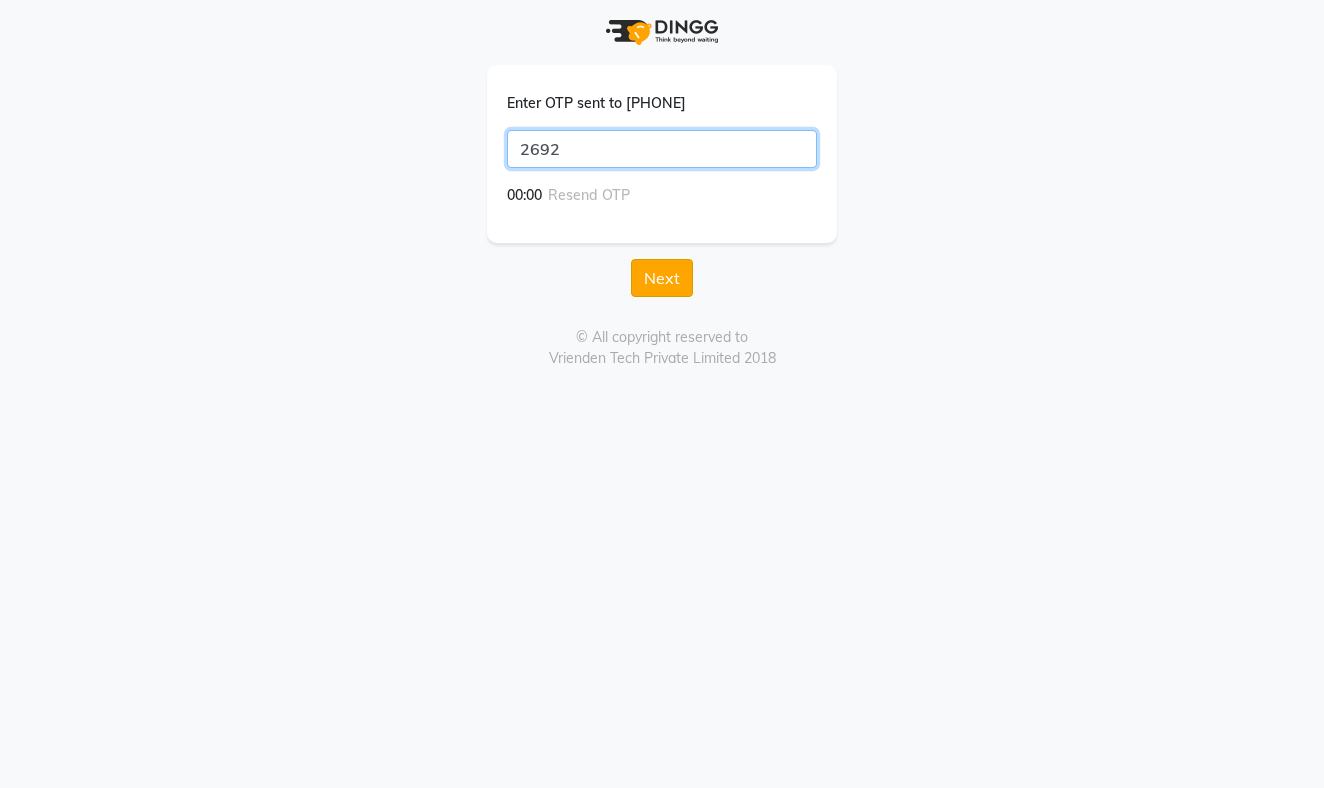 type on "2692" 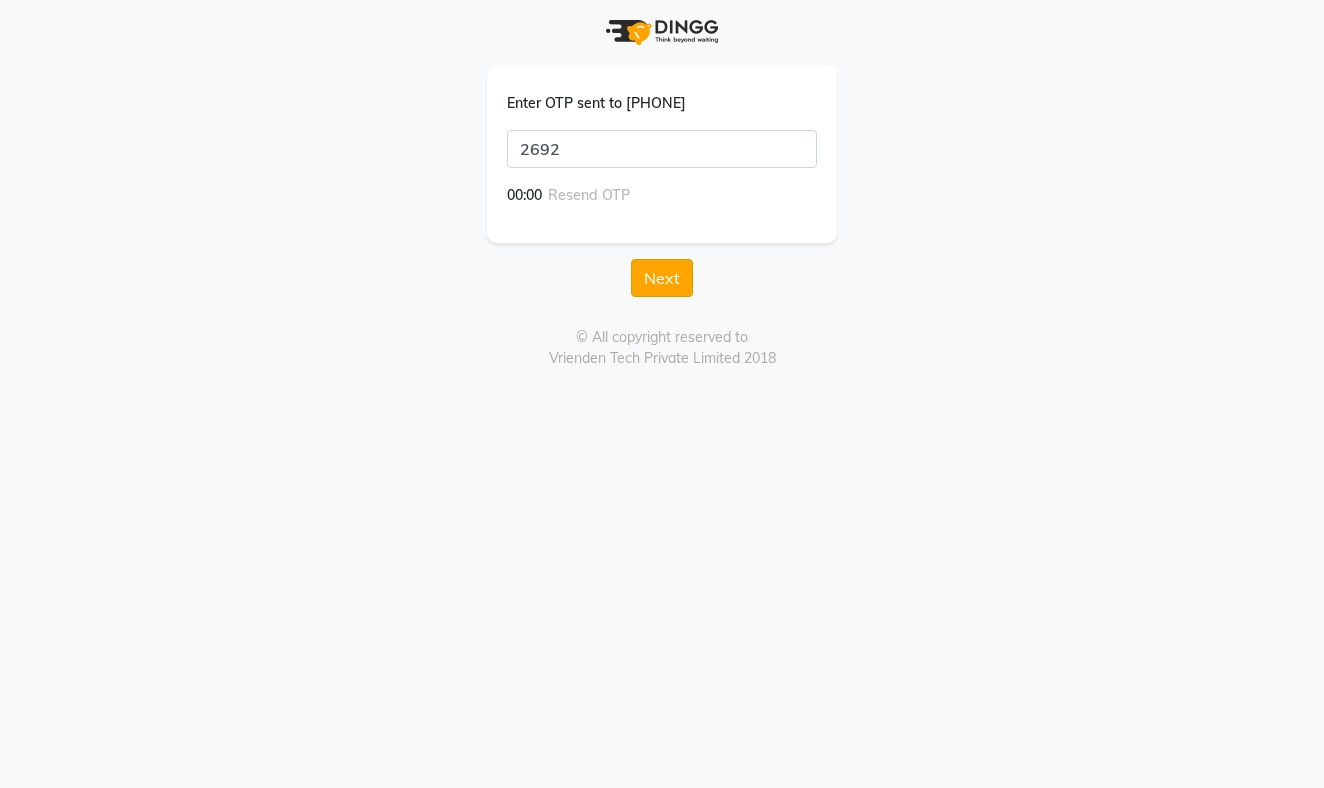 click on "Next" 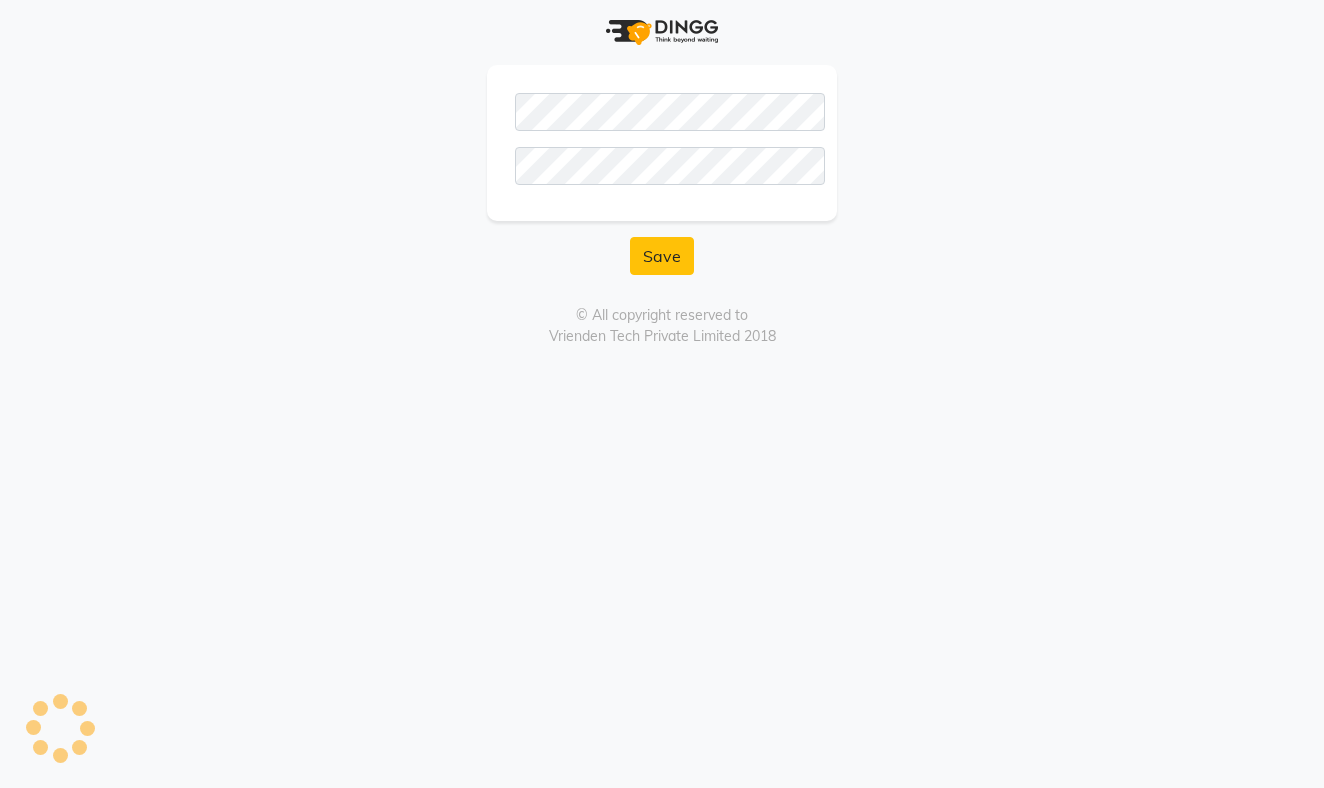 click on "Save  © All copyright reserved to   Vrienden Tech Private Limited 2018" 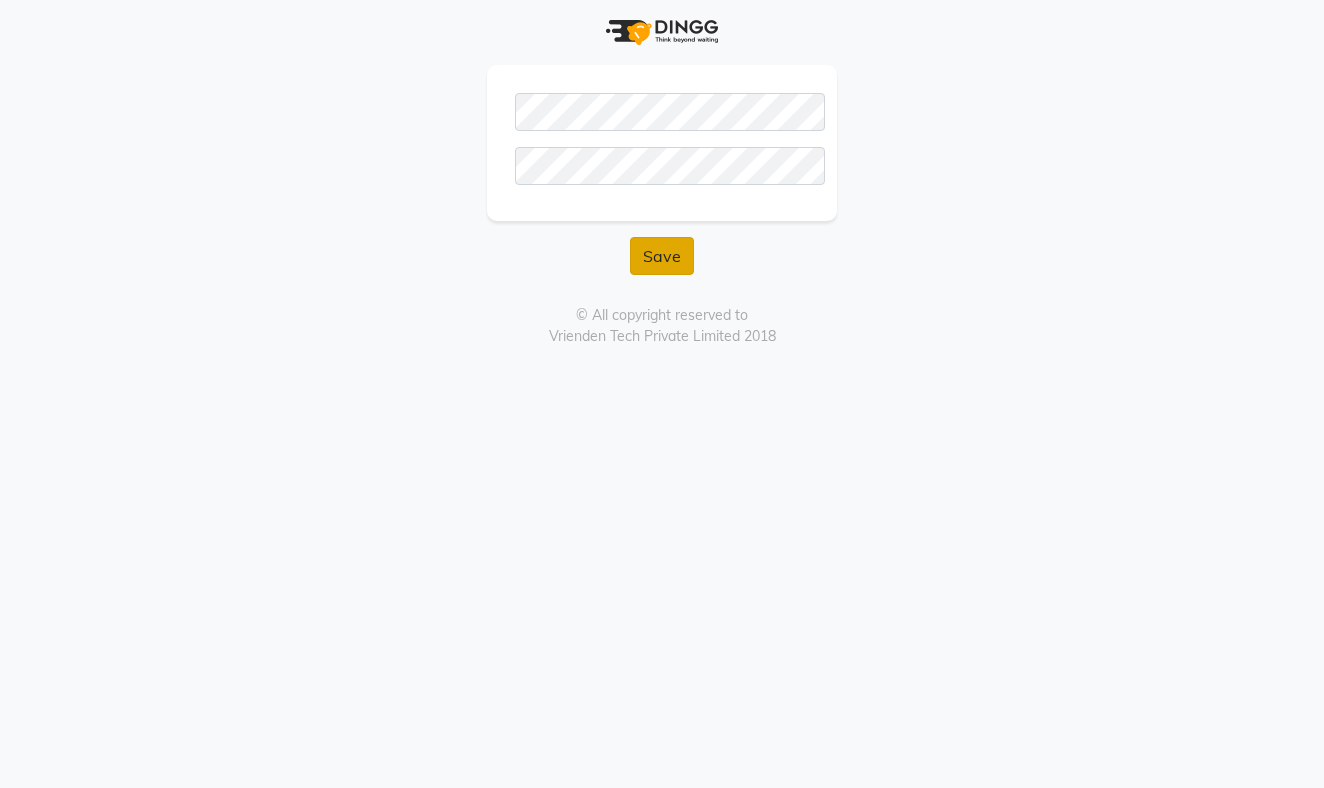 click on "Save" 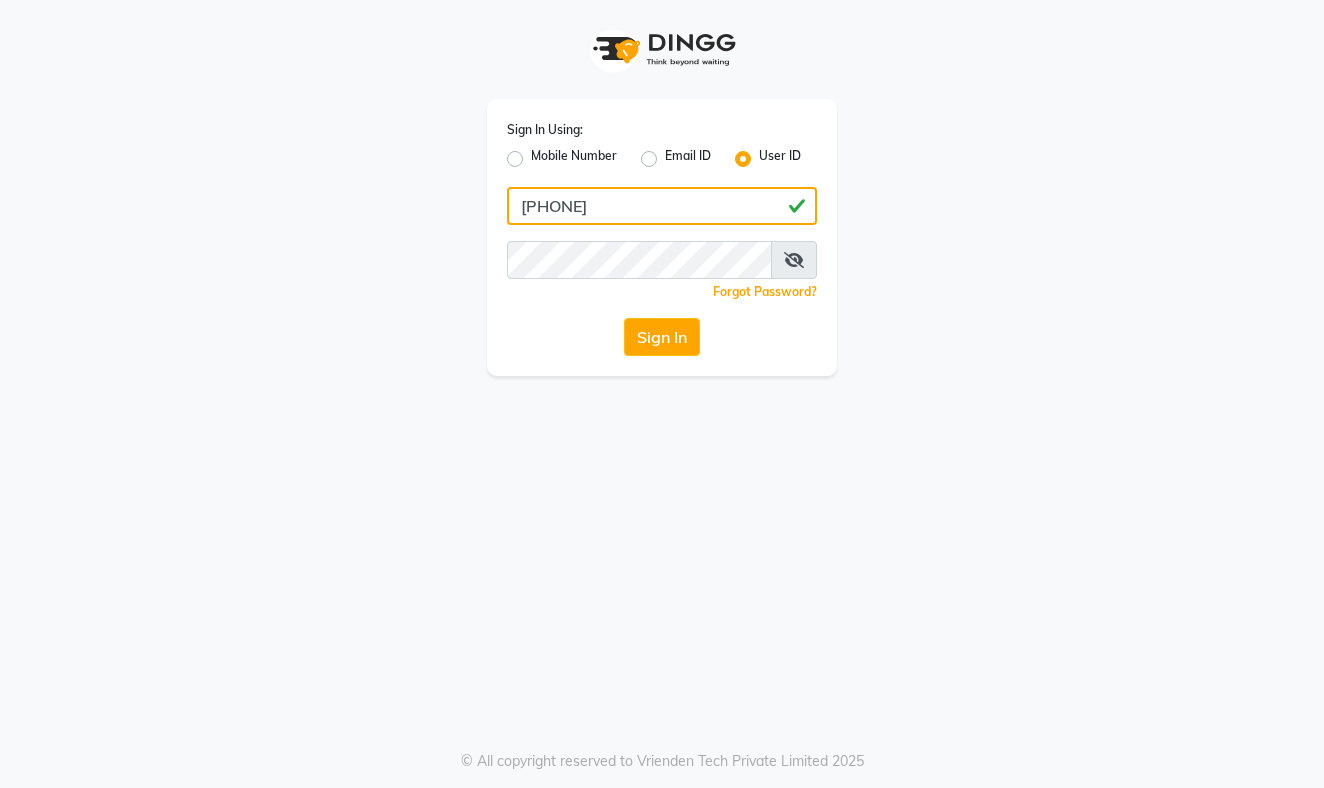 type on "[PHONE]" 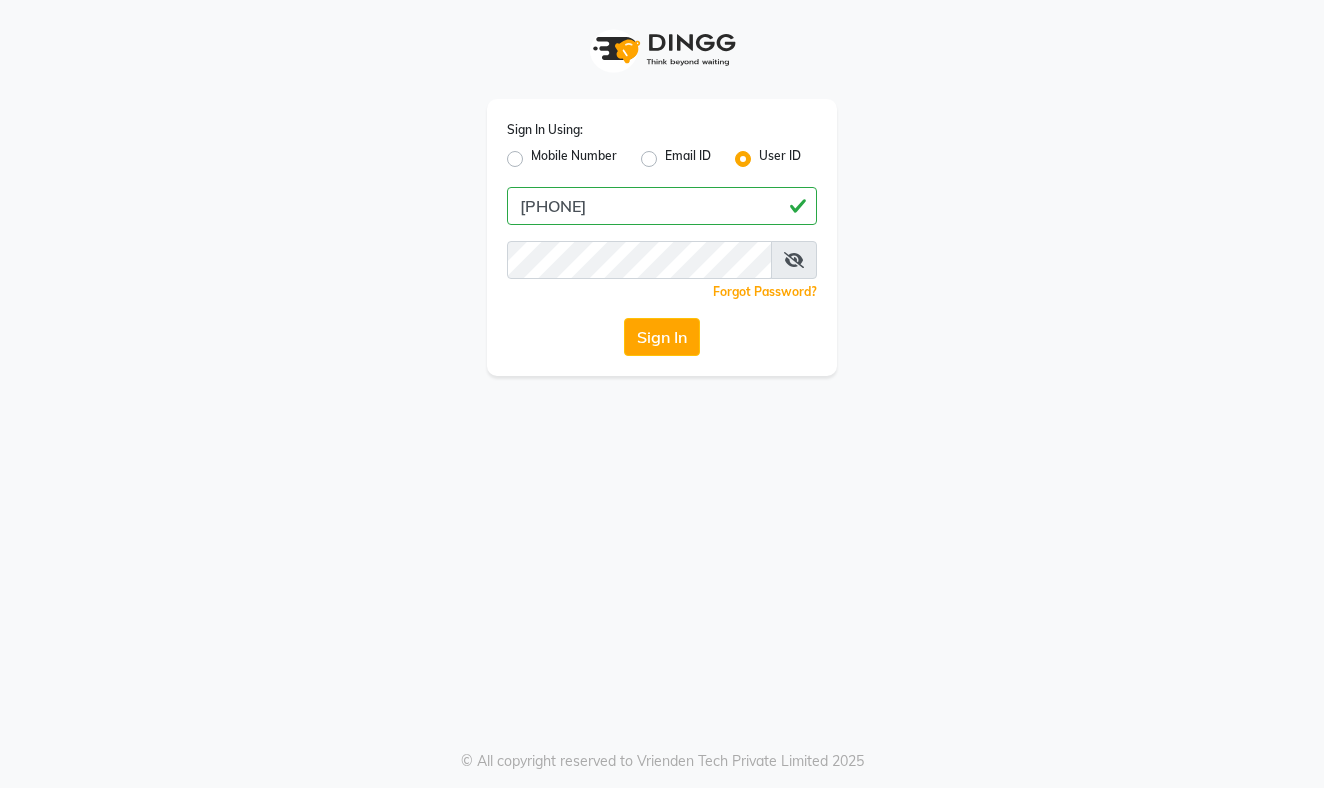 click on "Mobile Number" 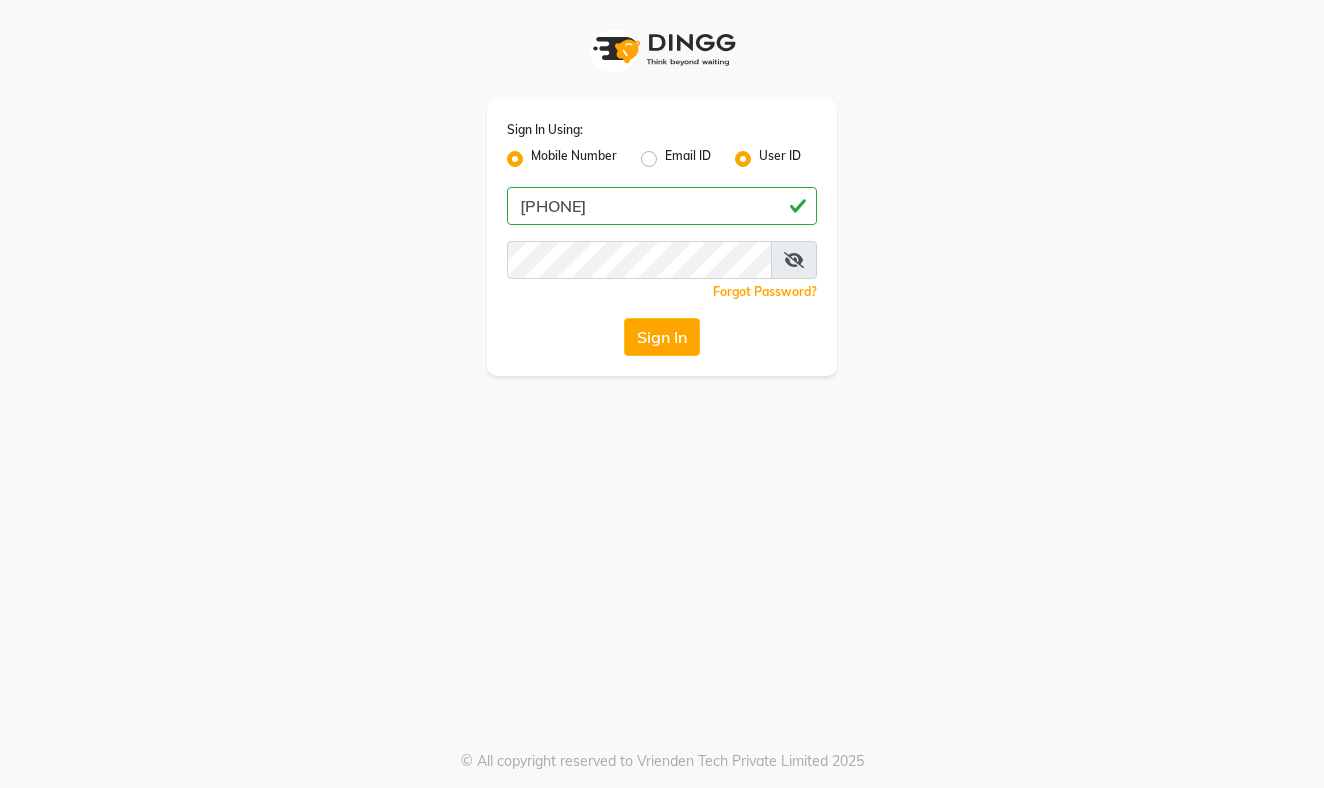 radio on "false" 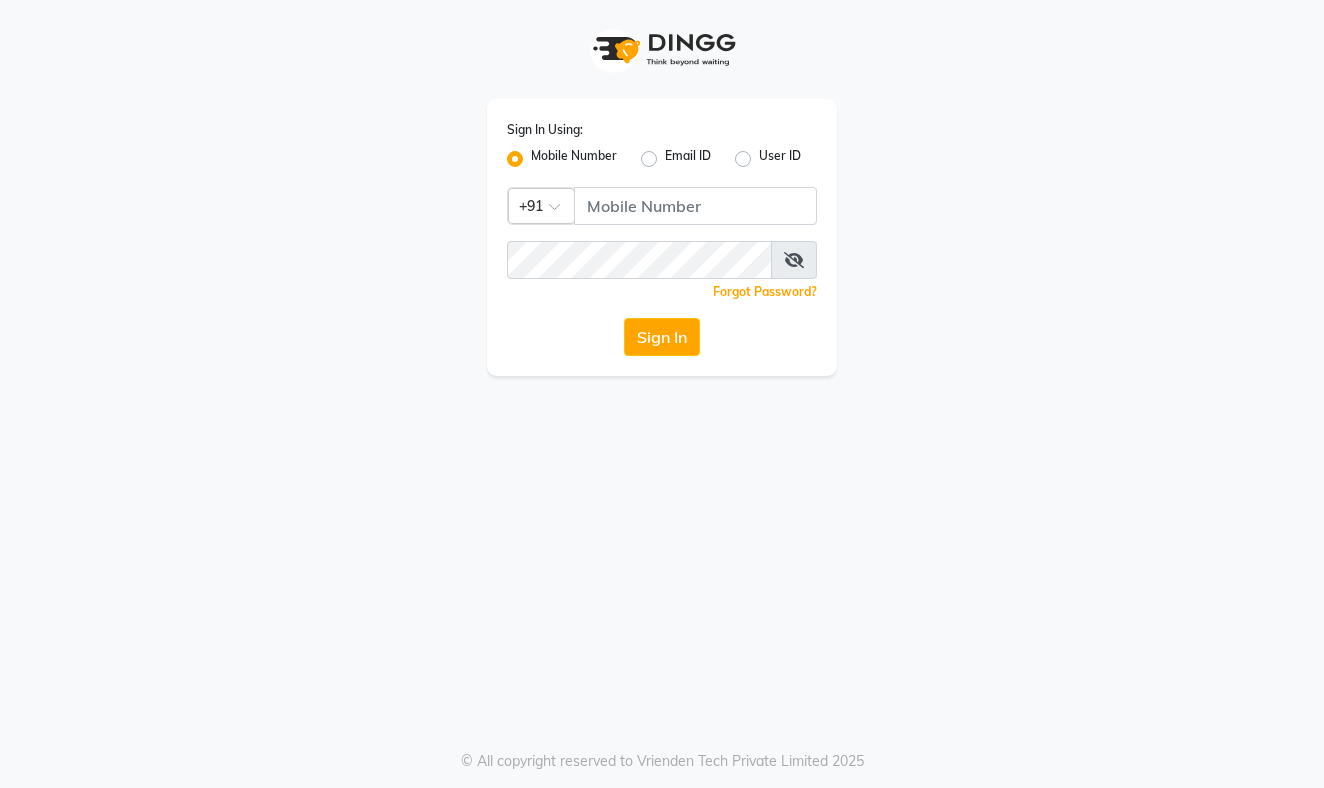 click on "Forgot Password?" 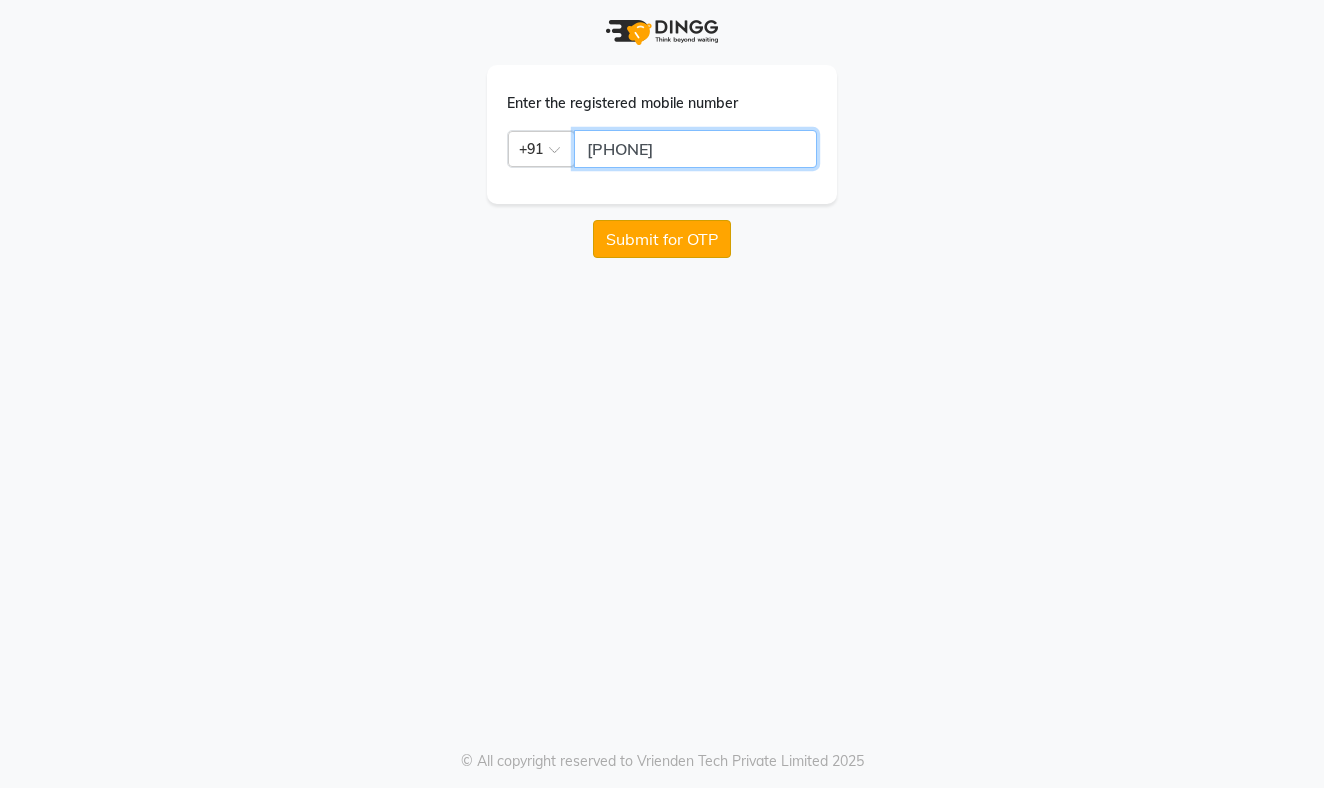 type on "[PHONE]" 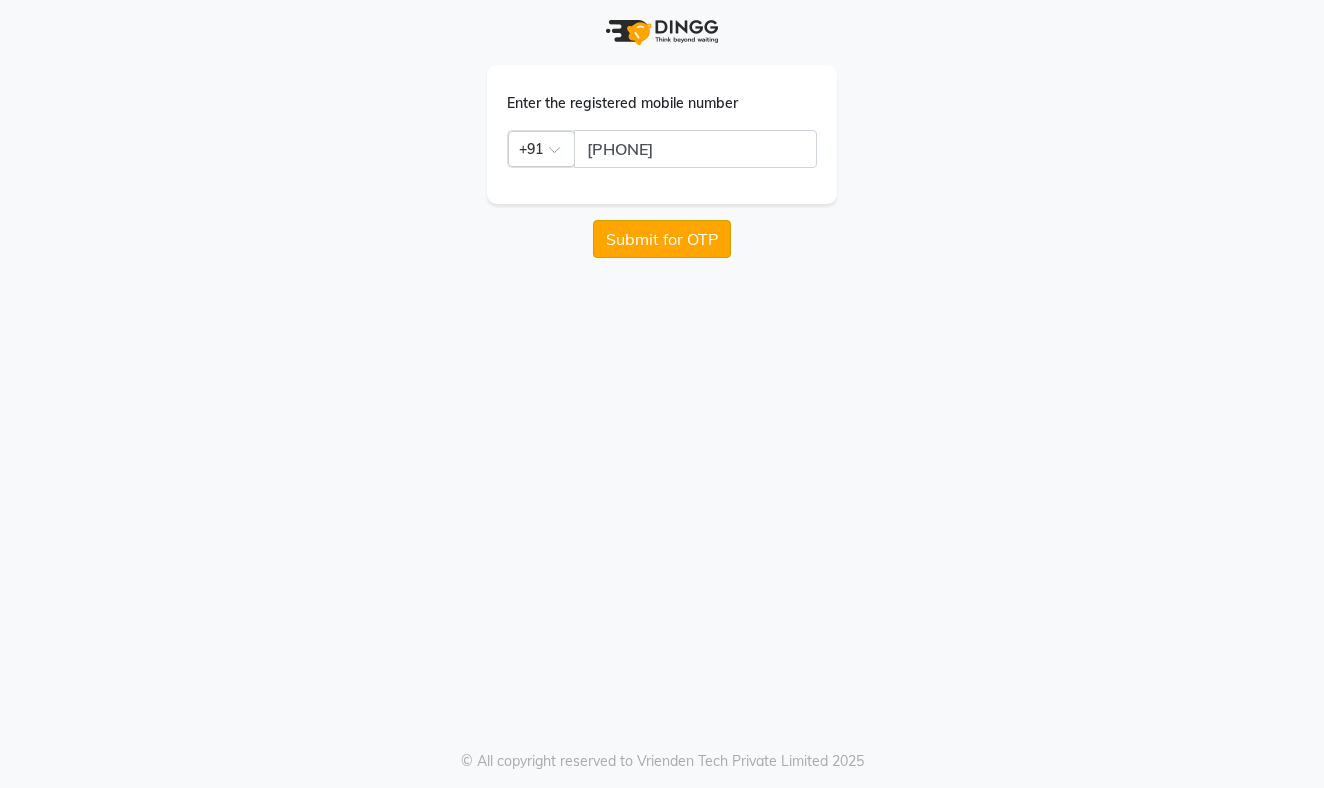 click on "Submit for OTP" 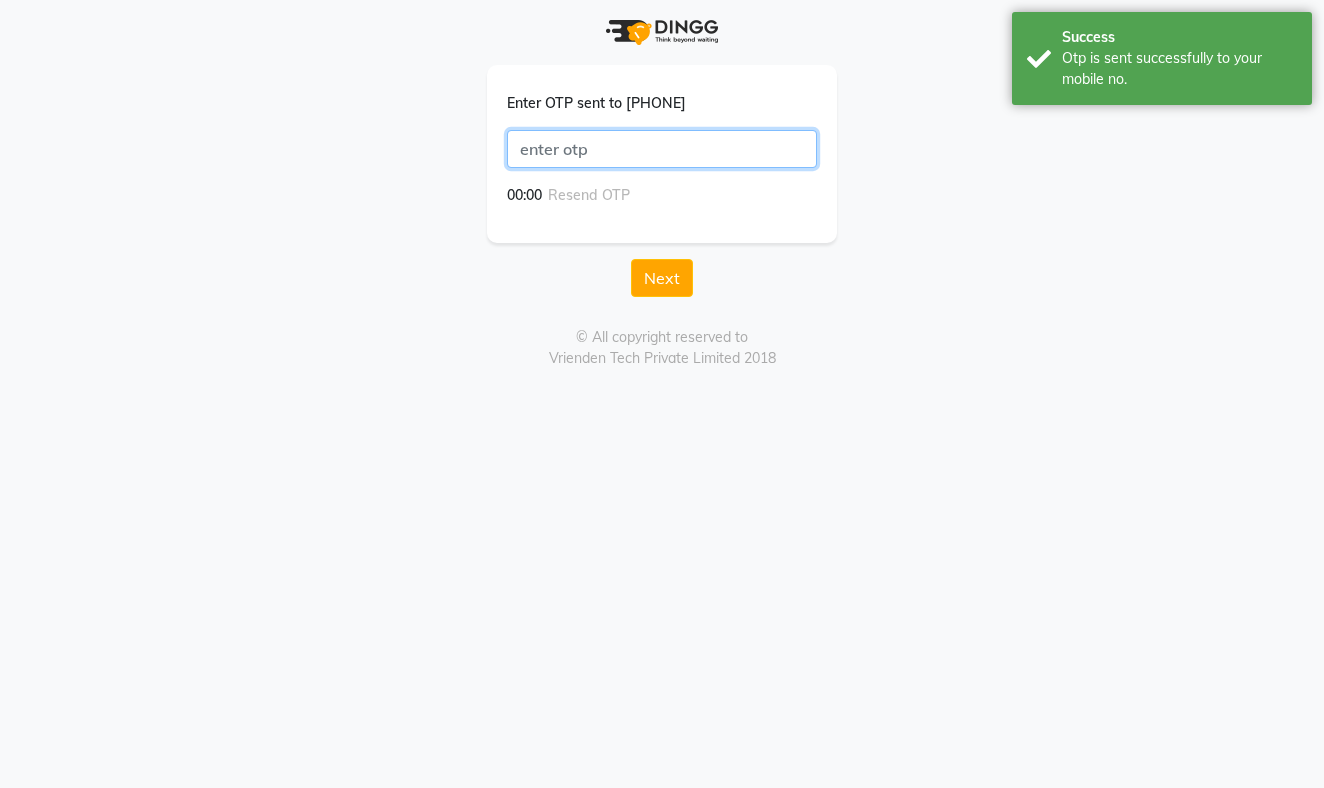click 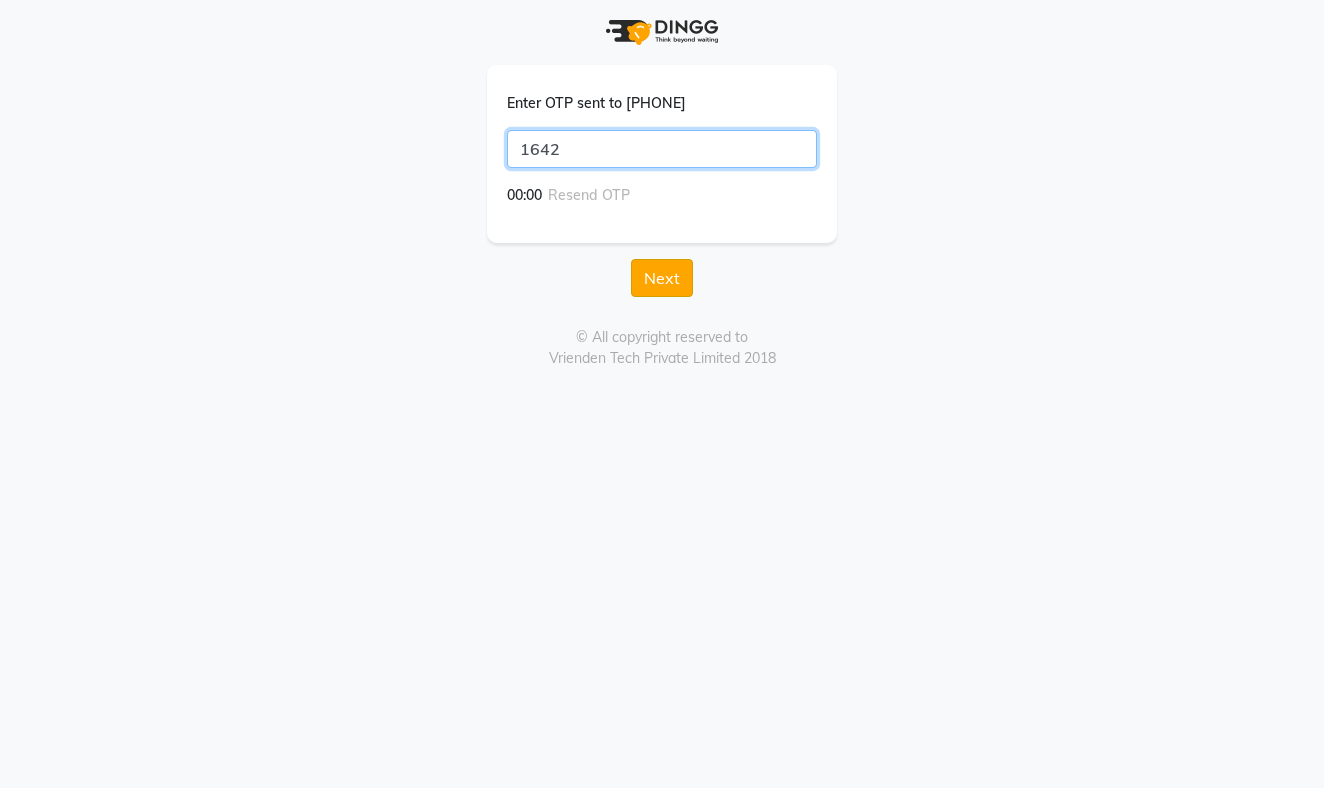 type on "1642" 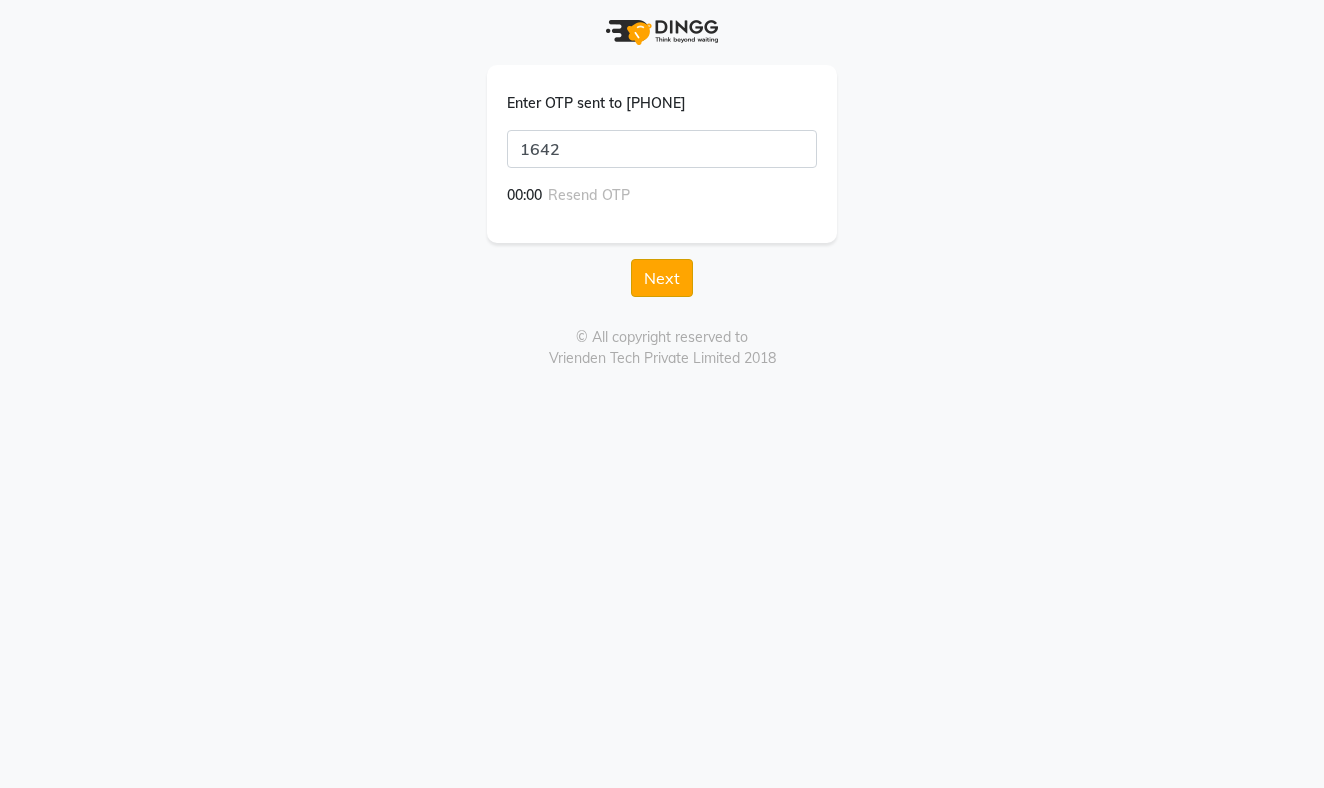 click on "Next" 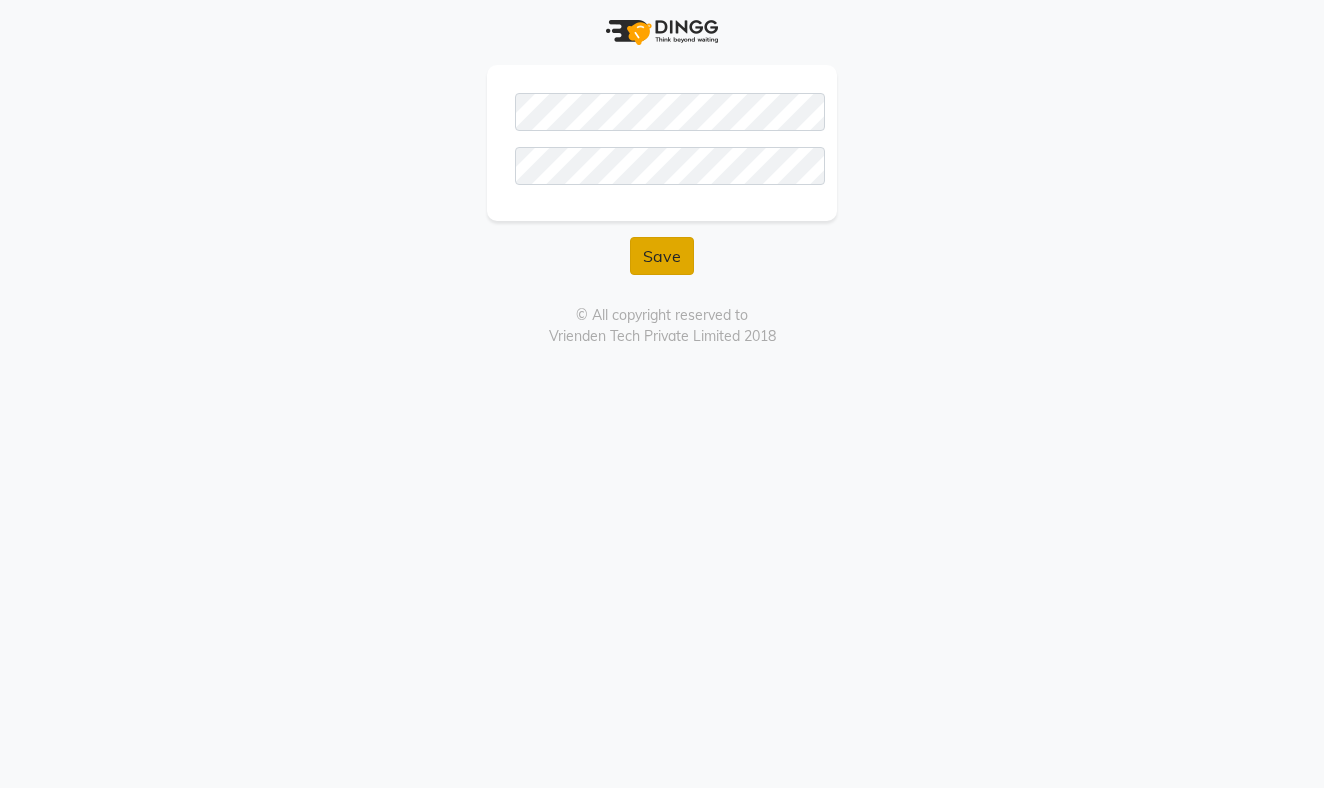 click on "Save" 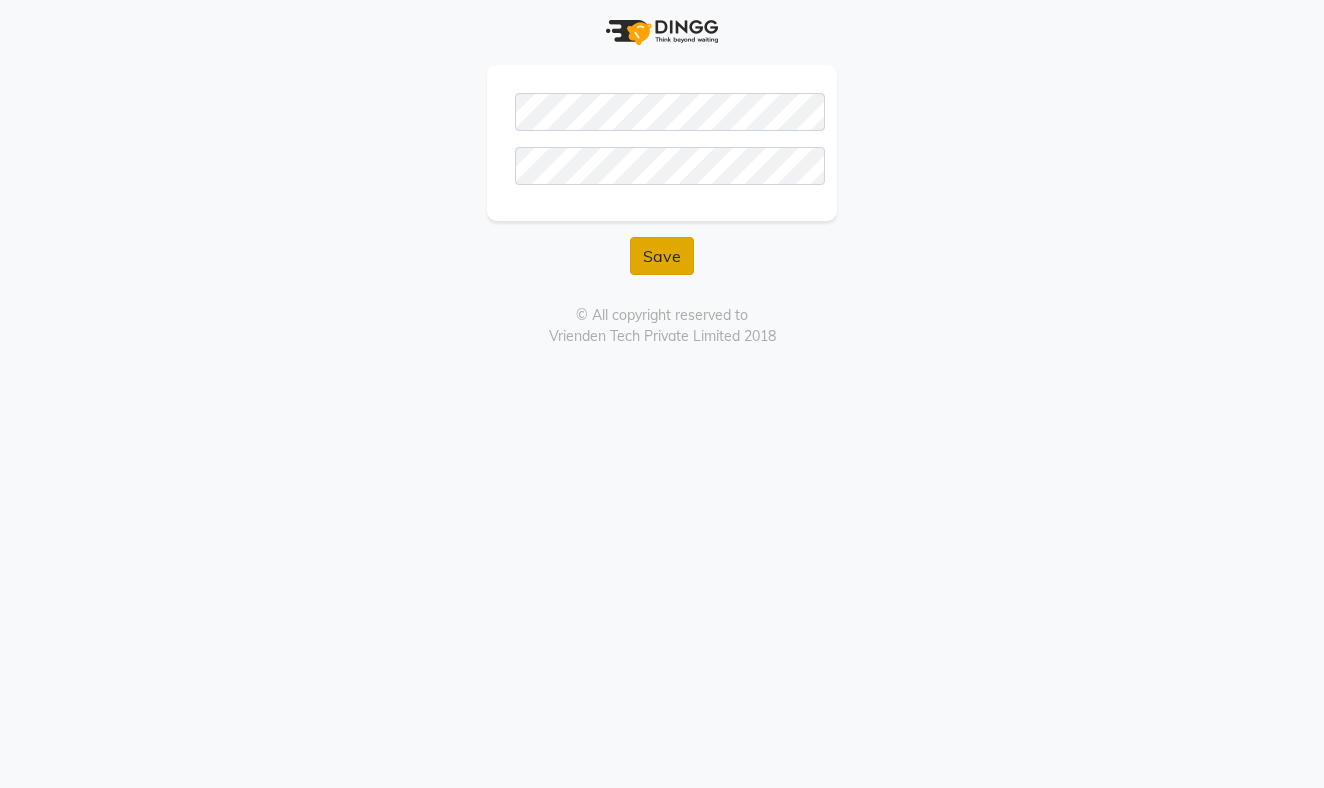 click on "Save" 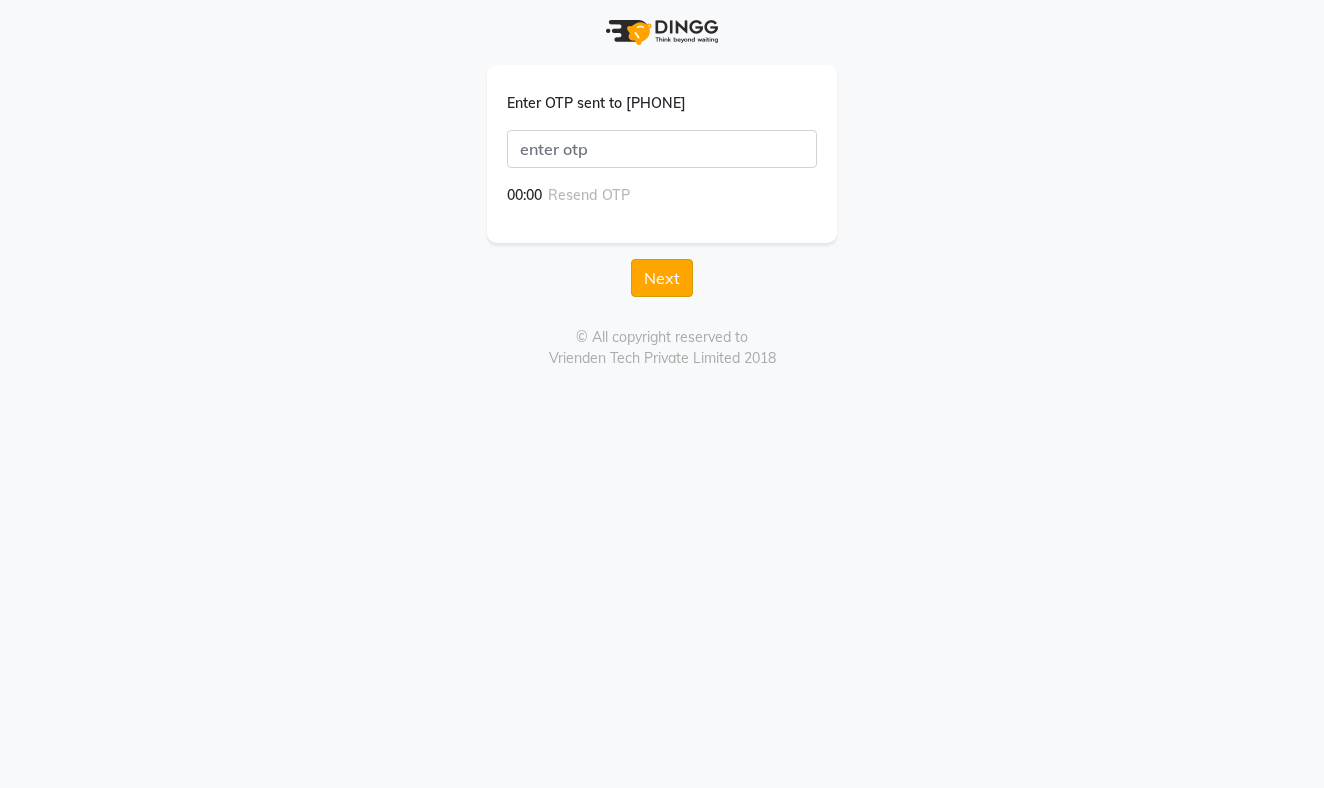 click on "Next" 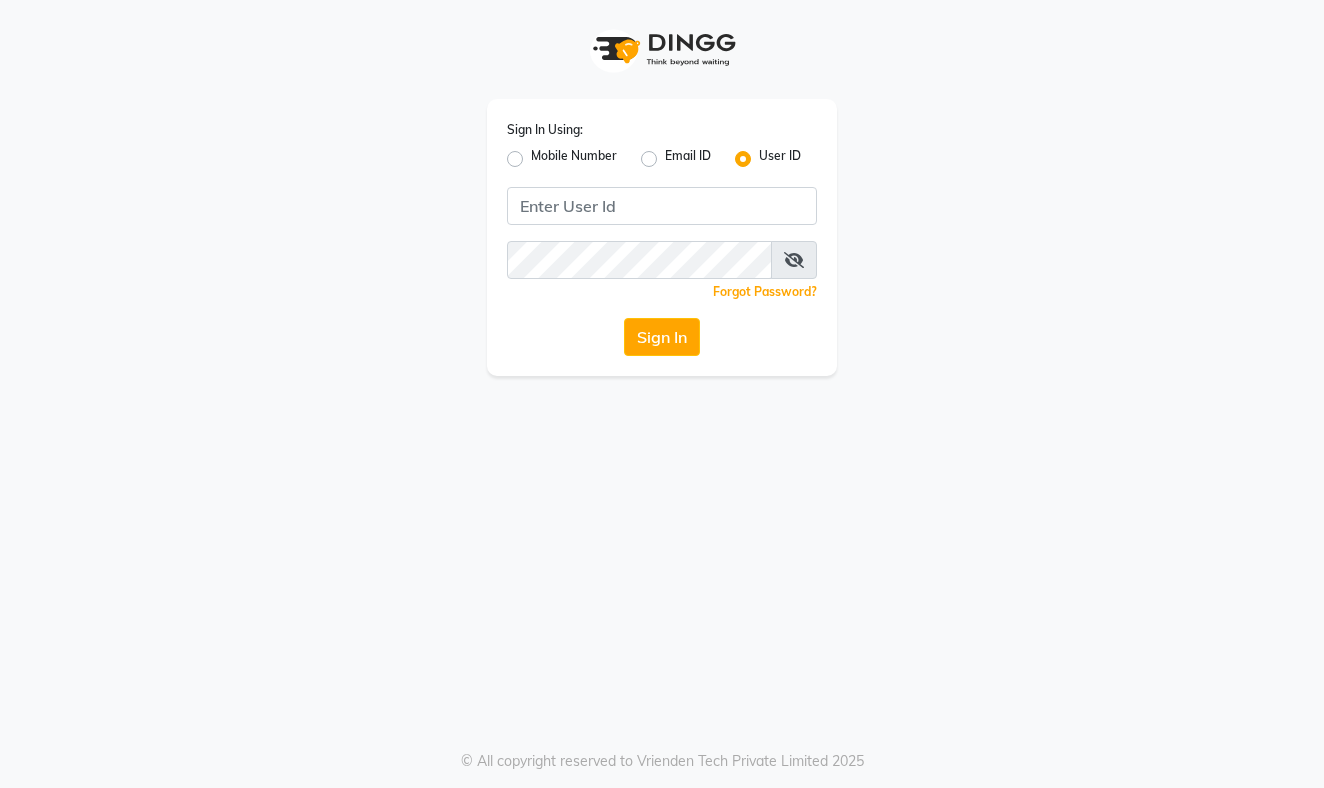 scroll, scrollTop: 0, scrollLeft: 0, axis: both 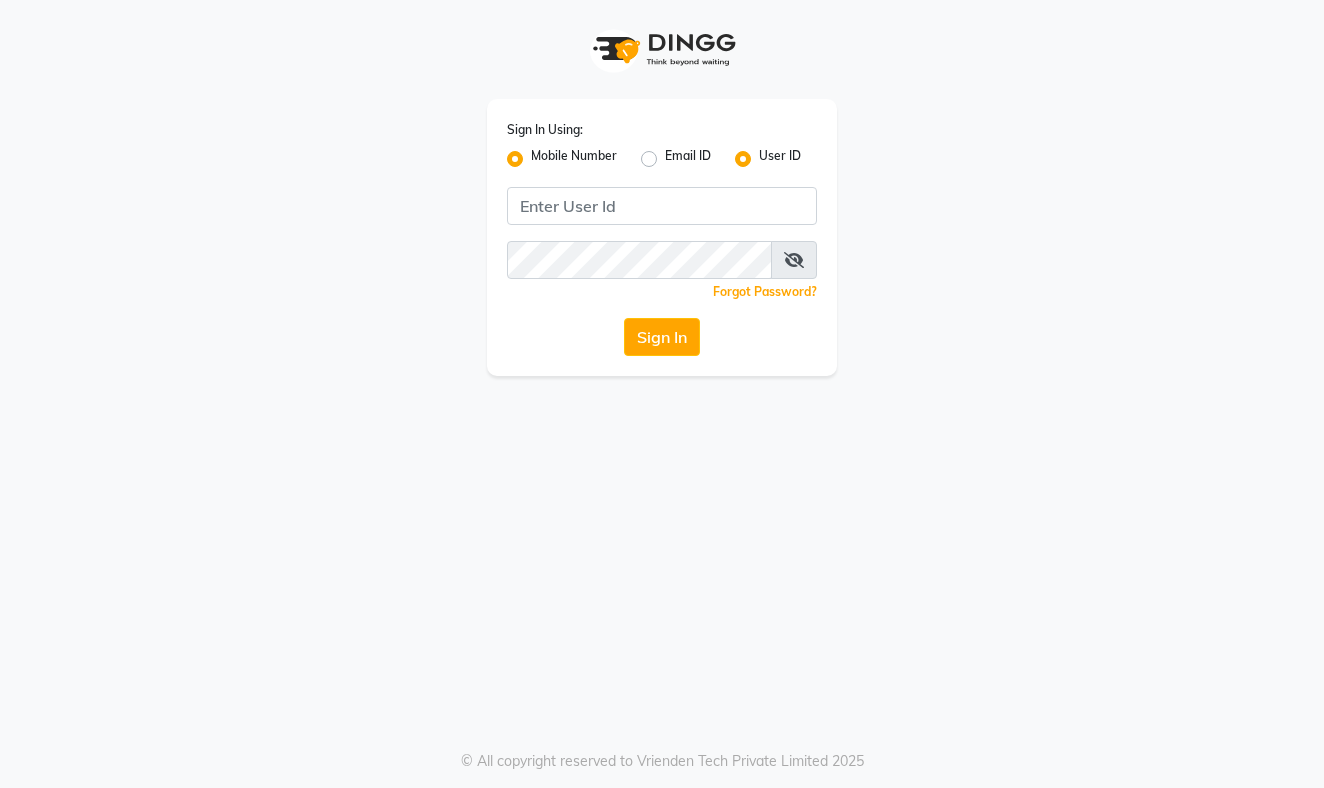 radio on "false" 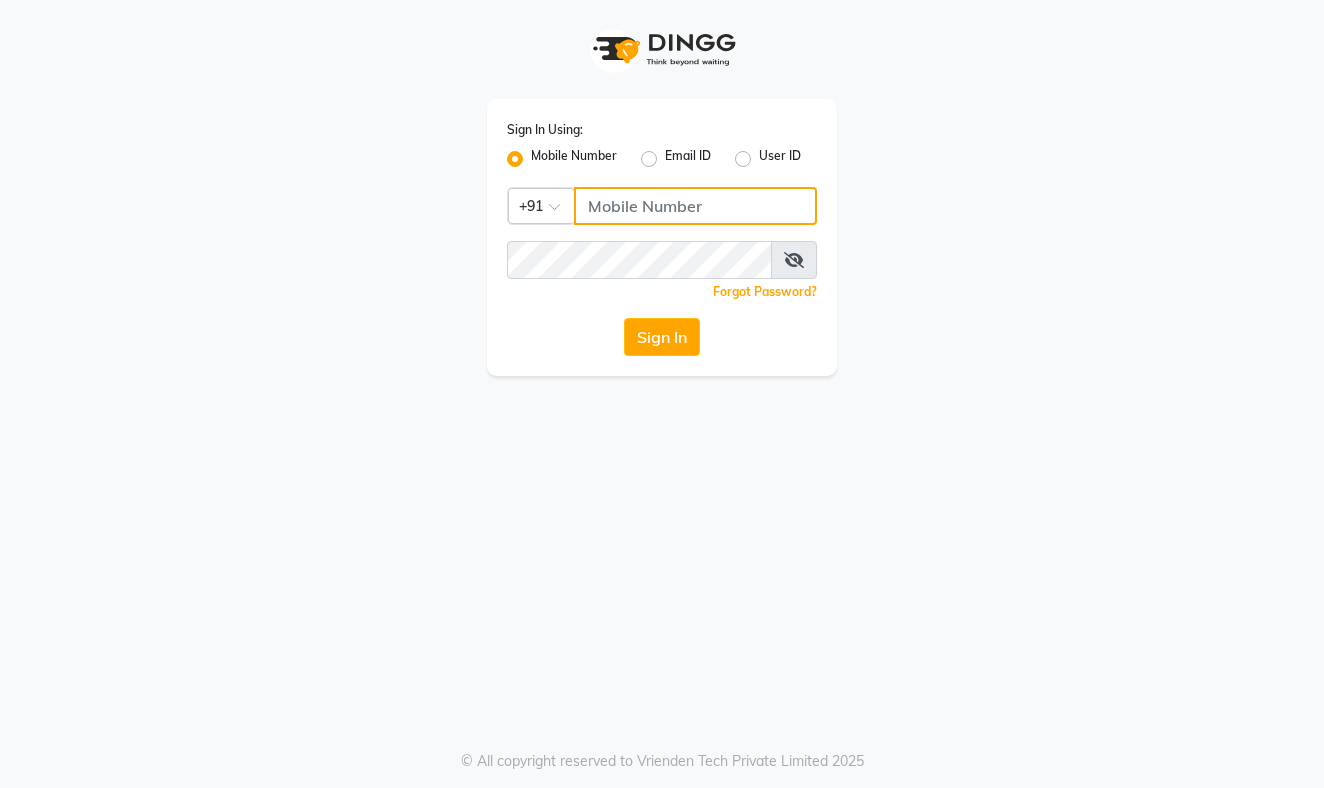 click 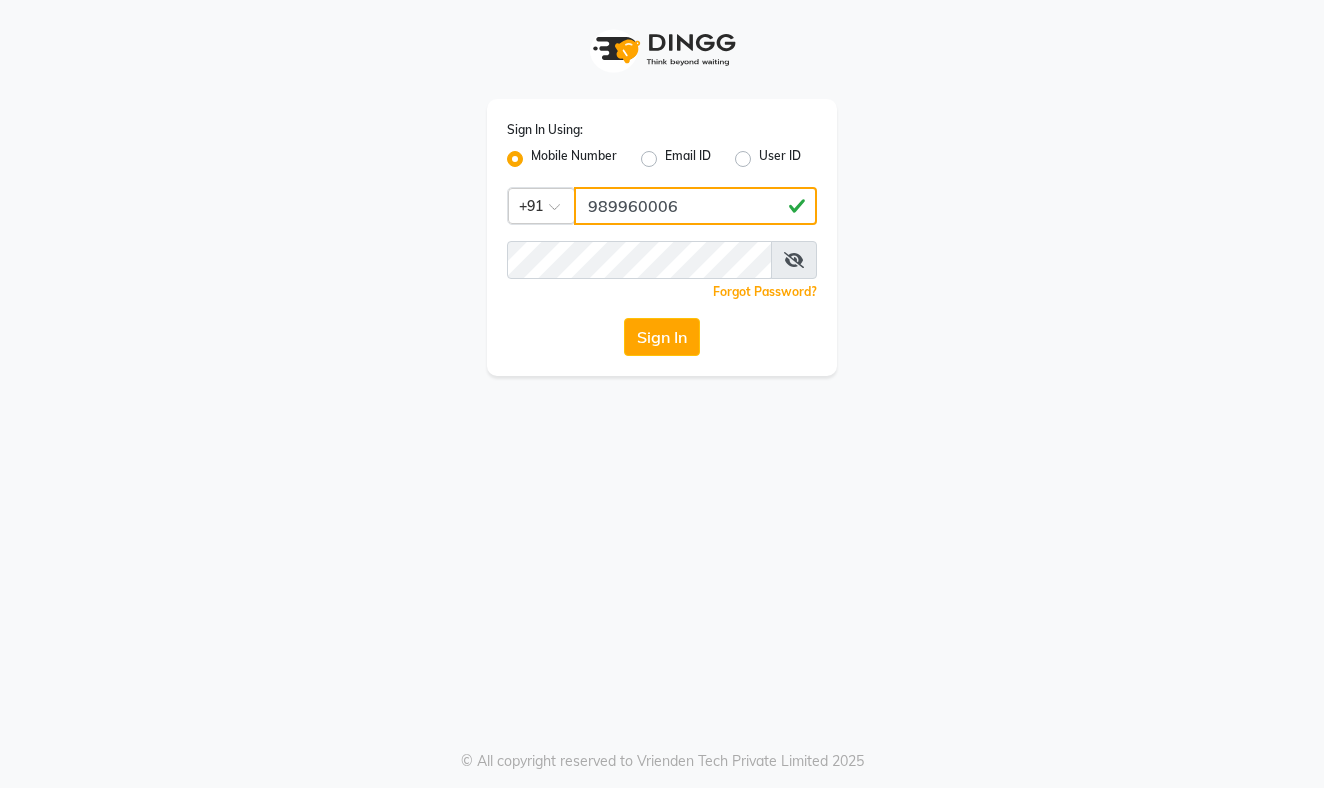 type on "[PHONE]" 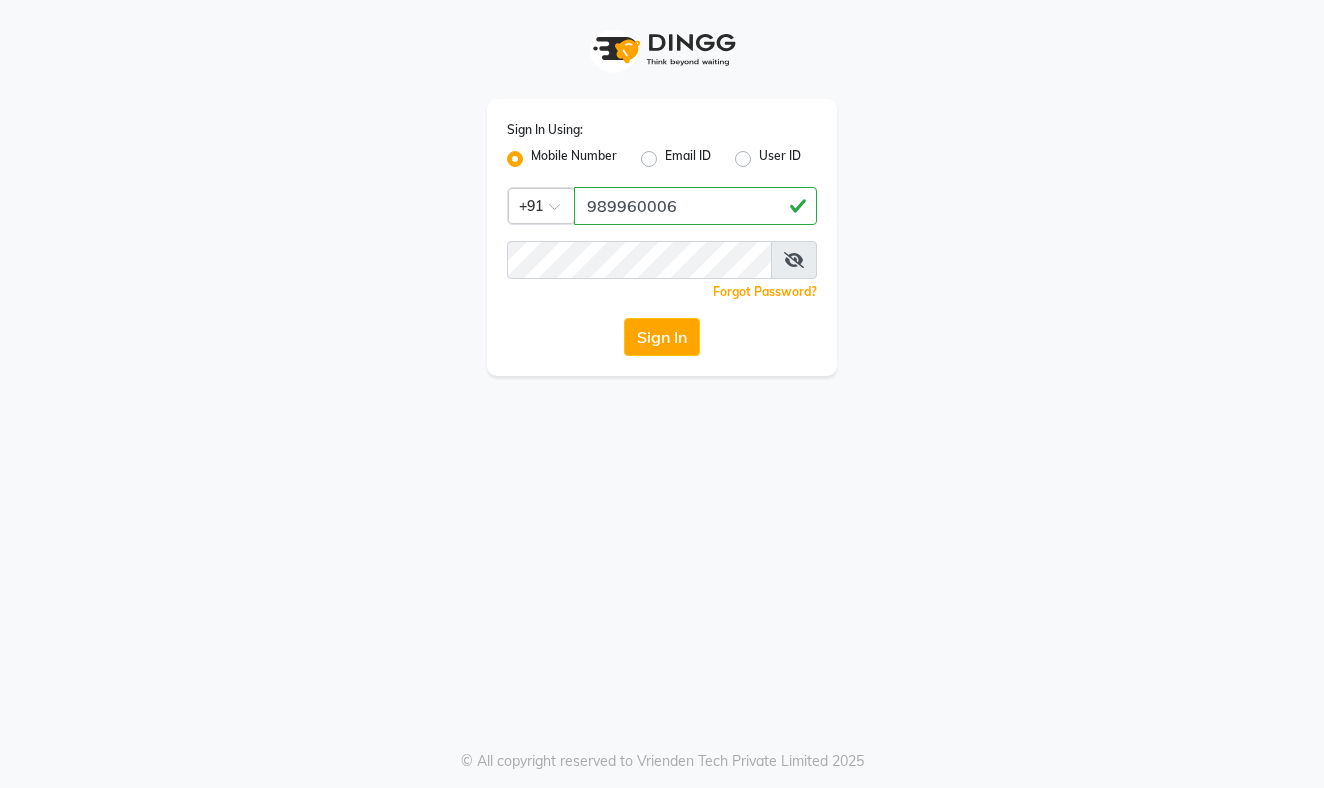 click on "Forgot Password?" 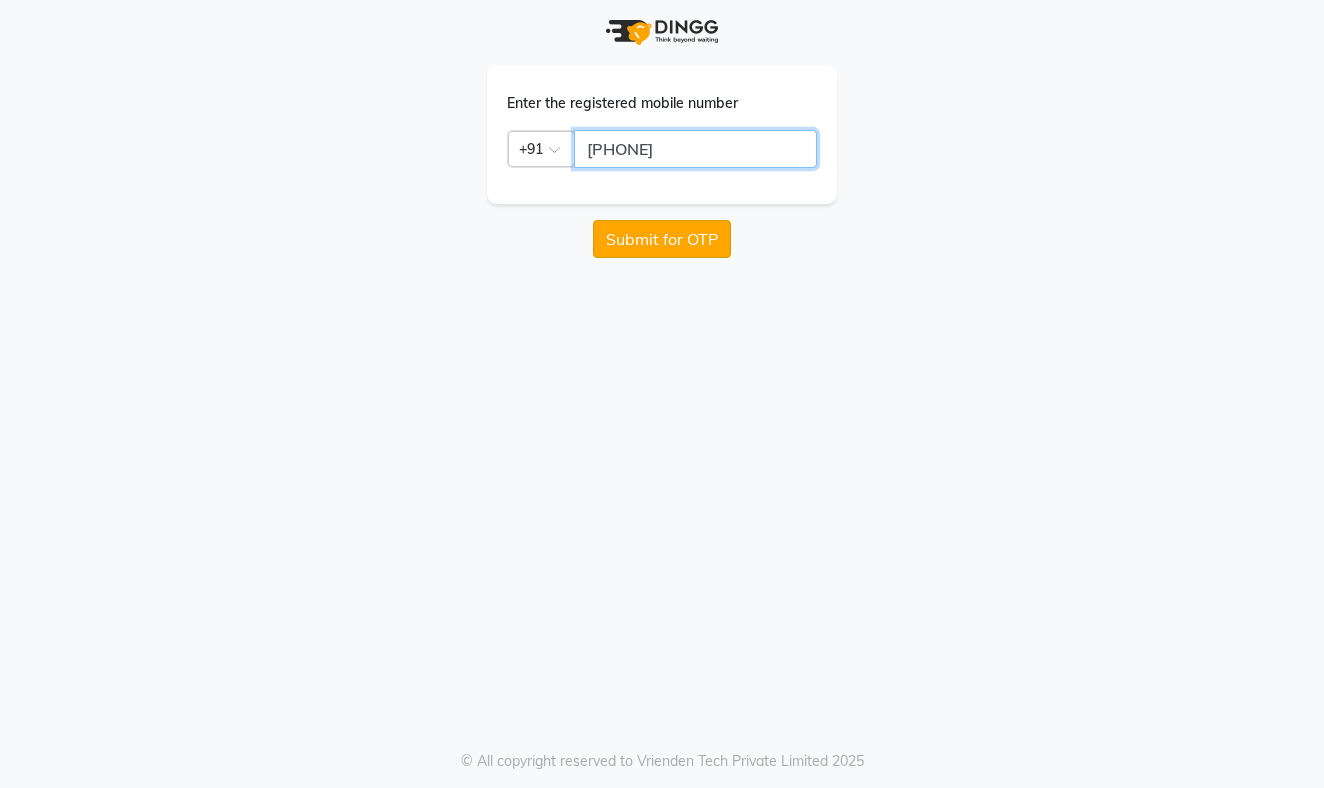 type on "[PHONE]" 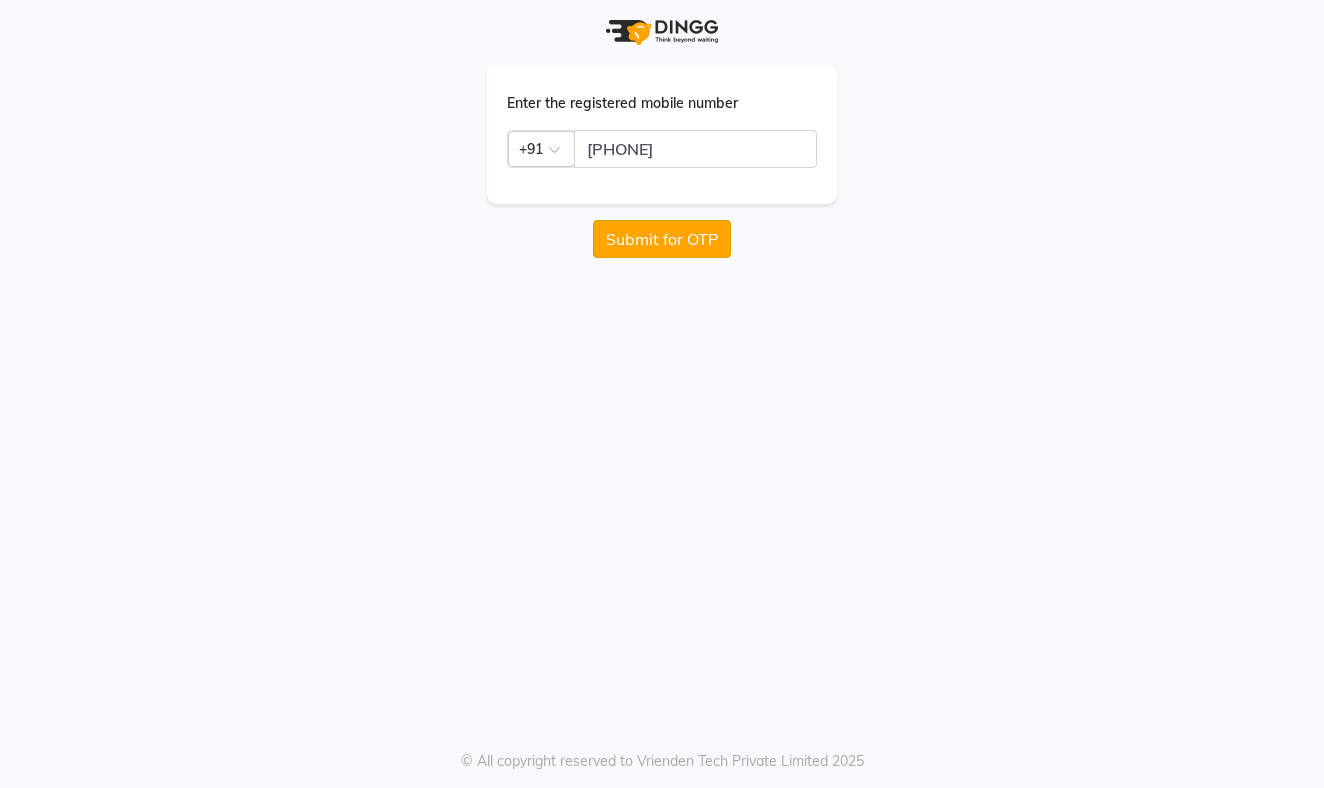 click on "Submit for OTP" 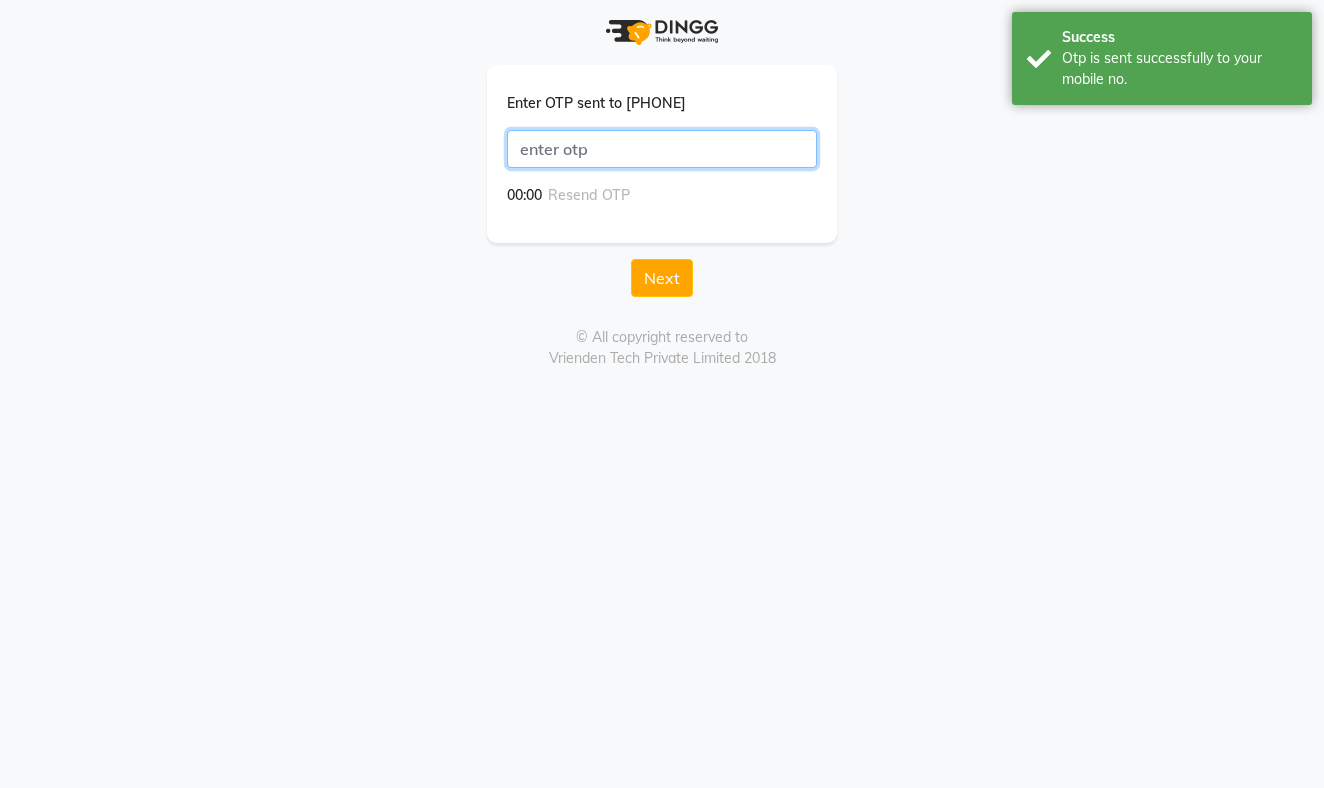 click 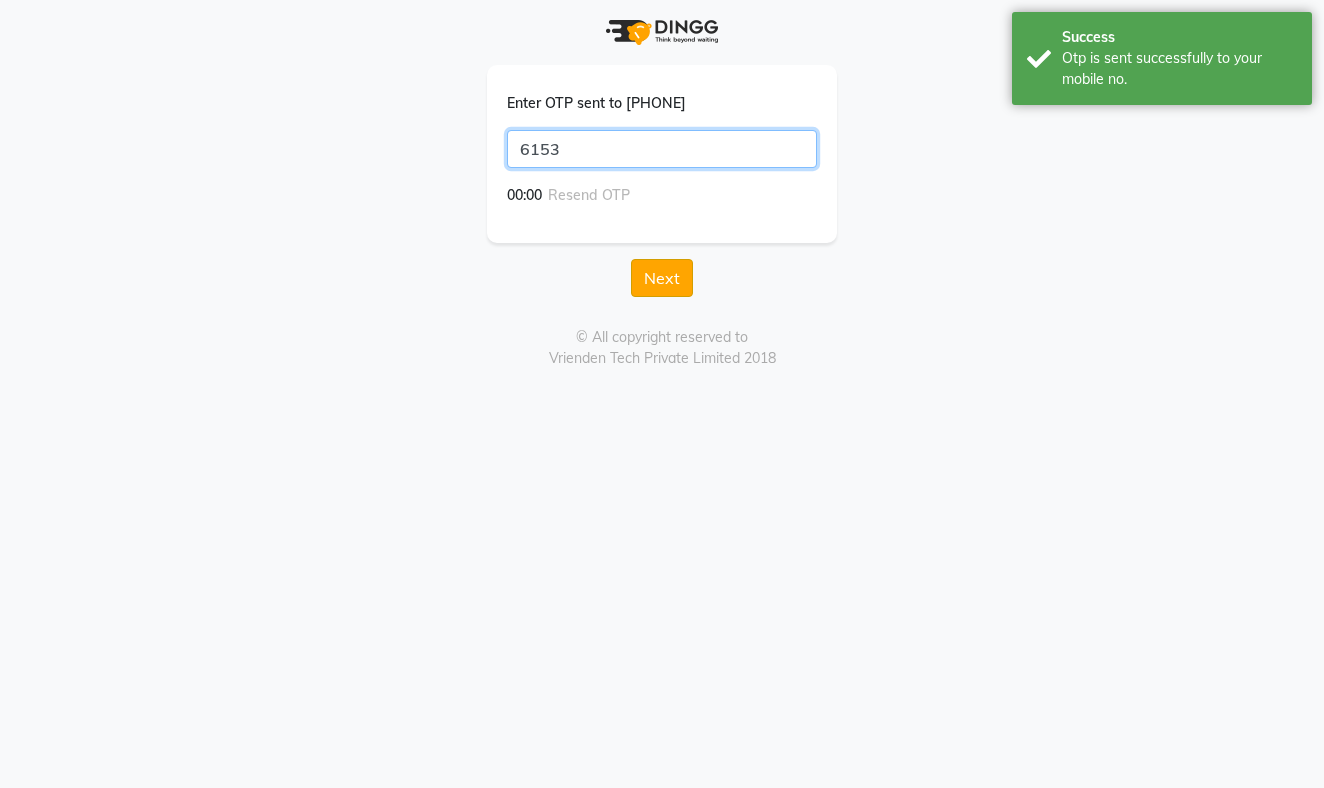 type on "6153" 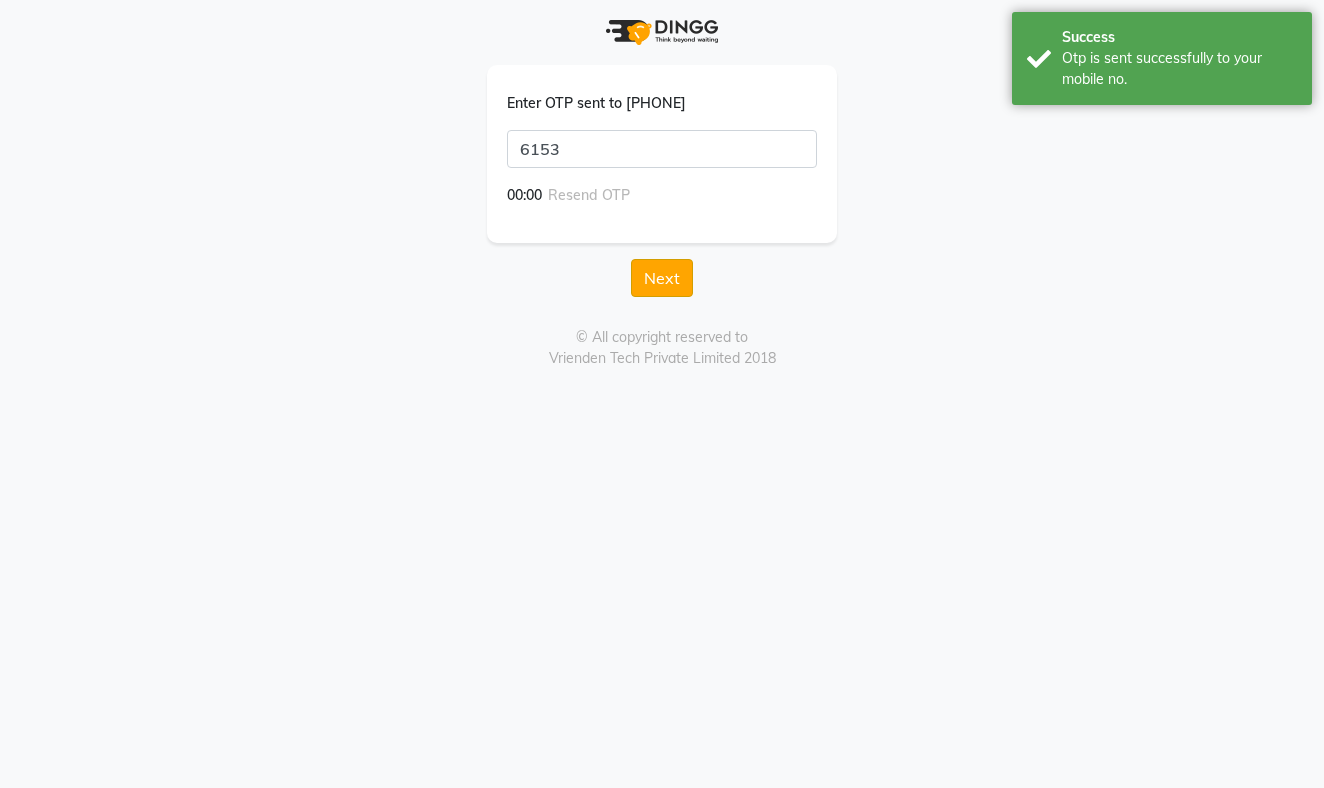 click on "Next" 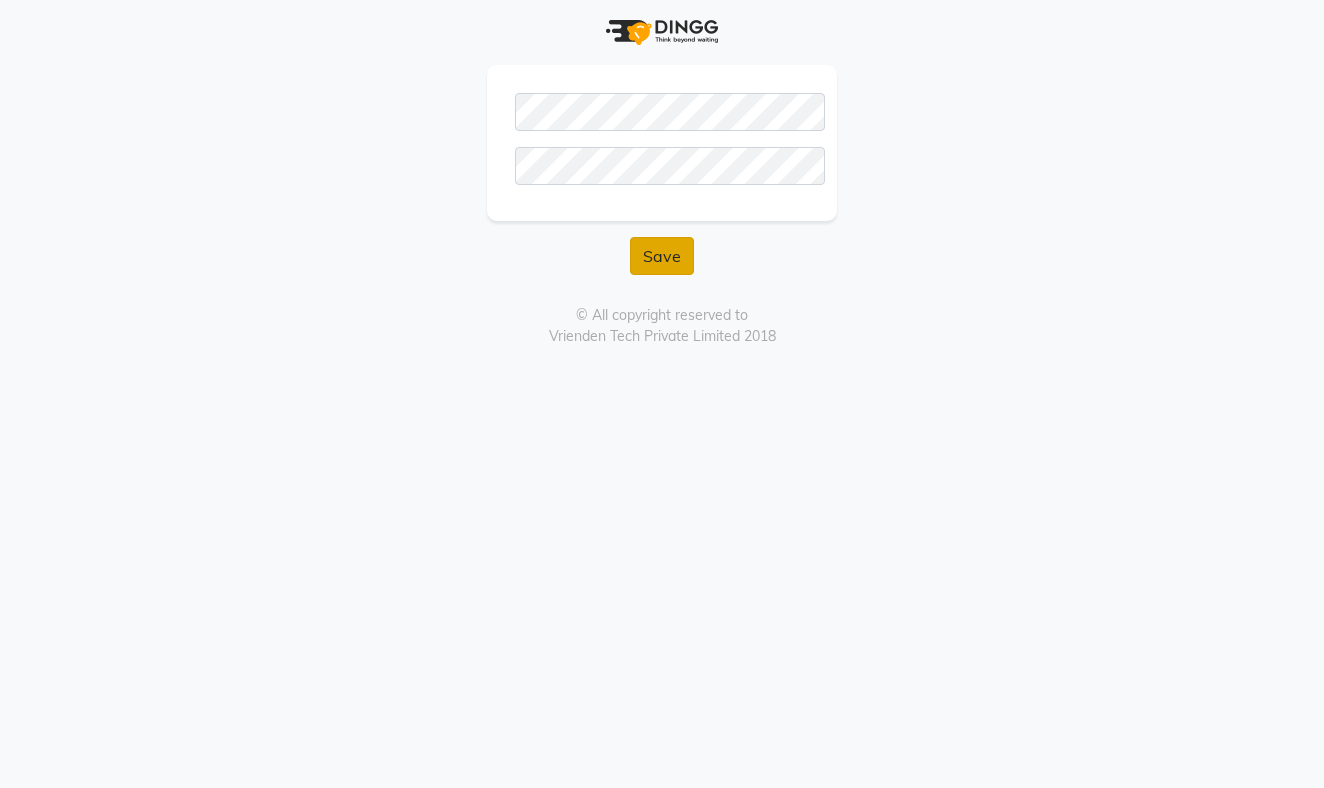 click on "Save" 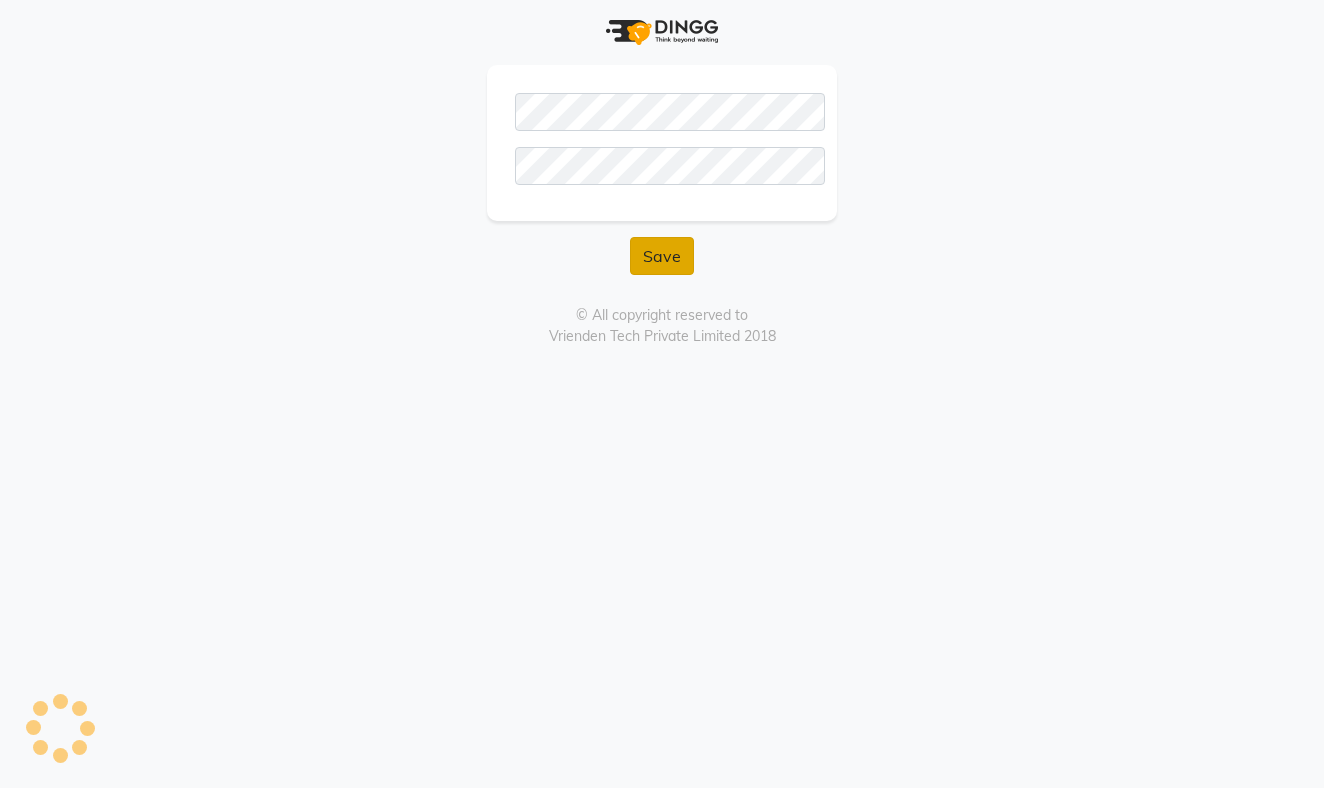 click on "Save" 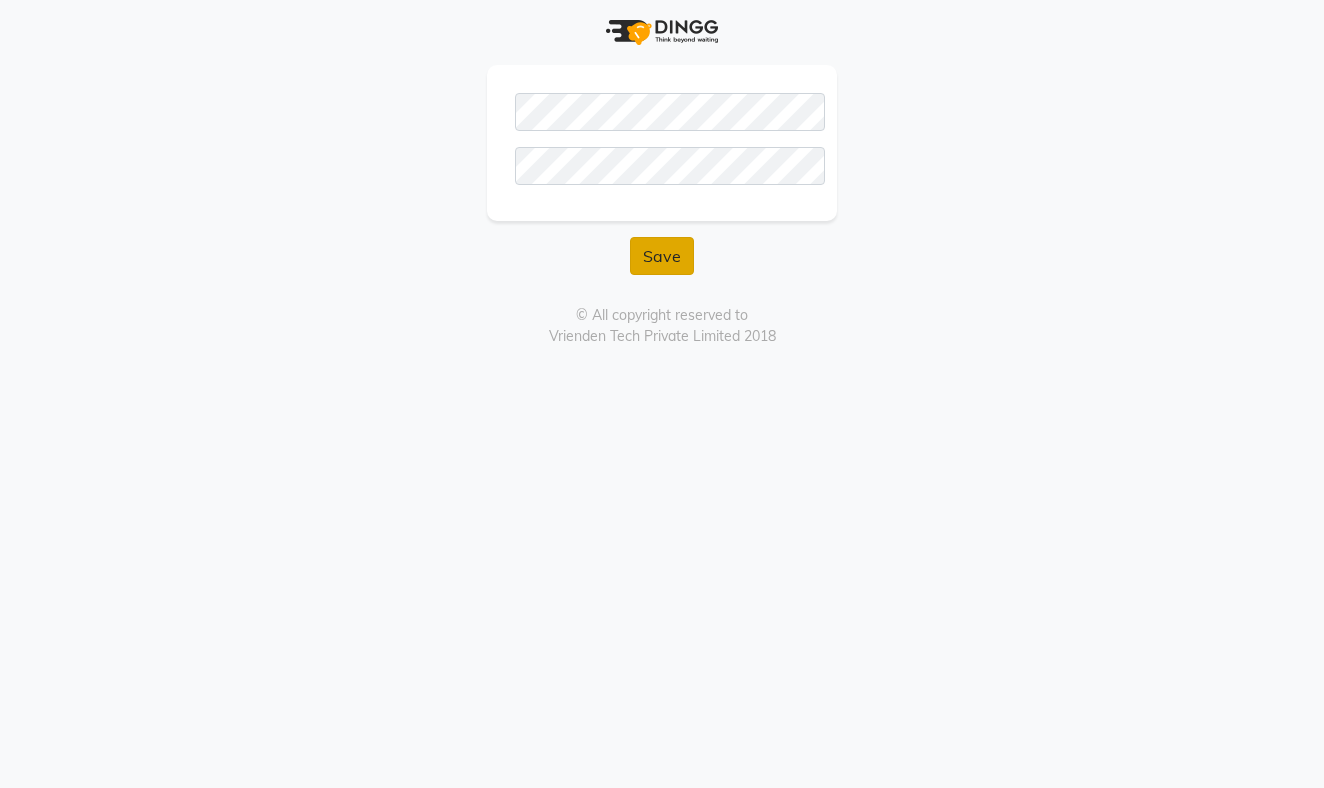 click on "Save" 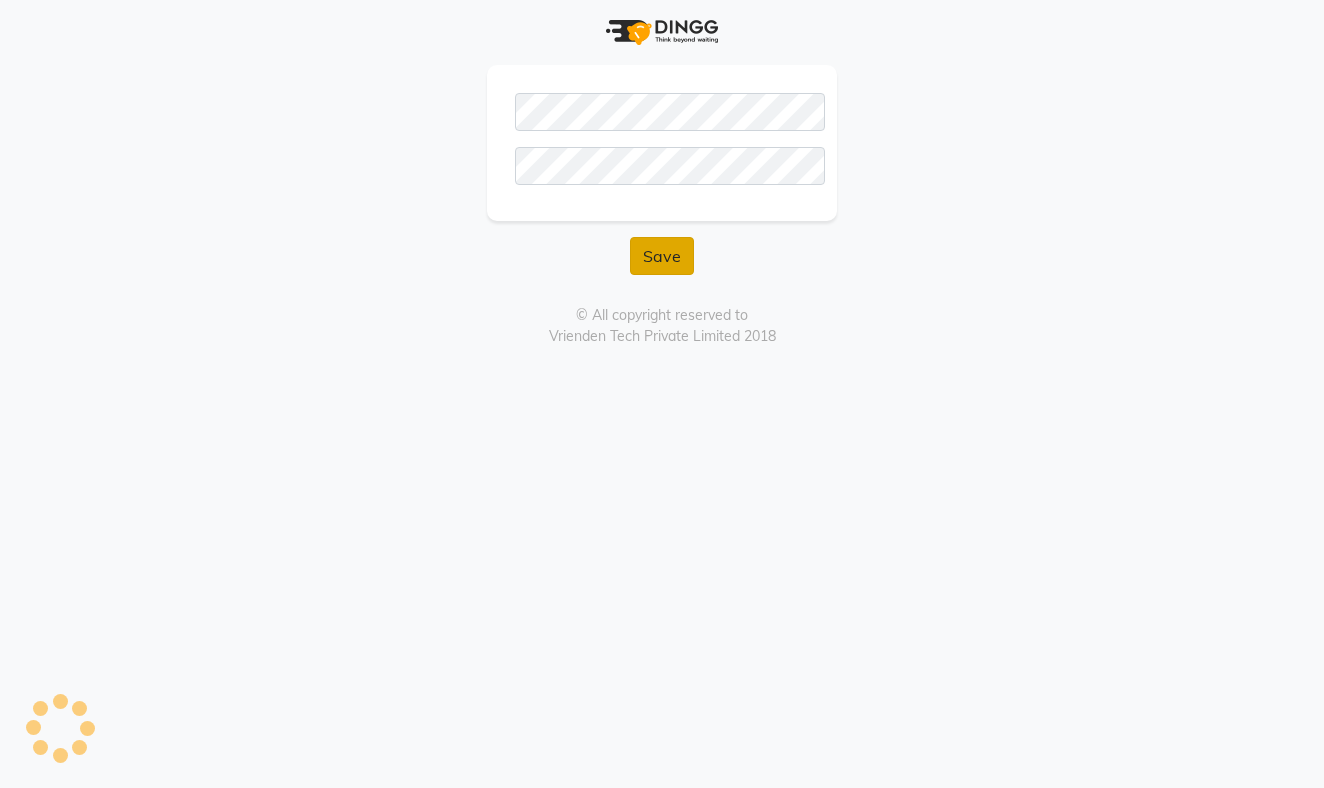 click on "Save" 